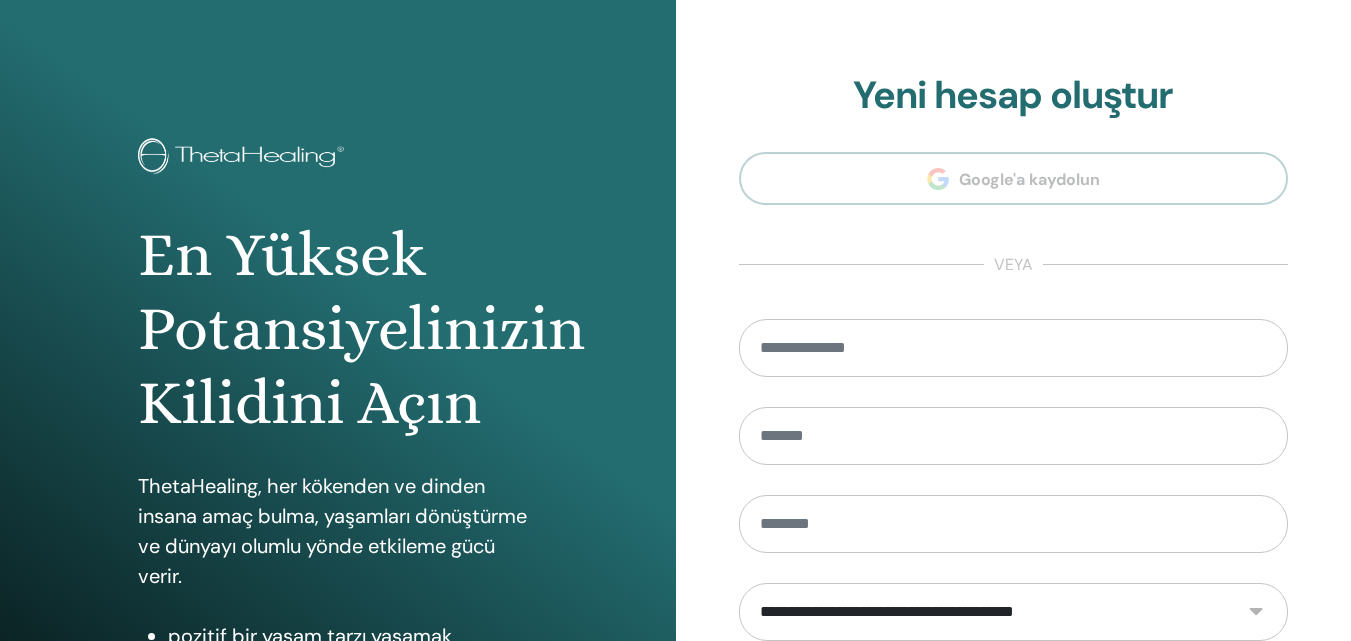 scroll, scrollTop: 0, scrollLeft: 0, axis: both 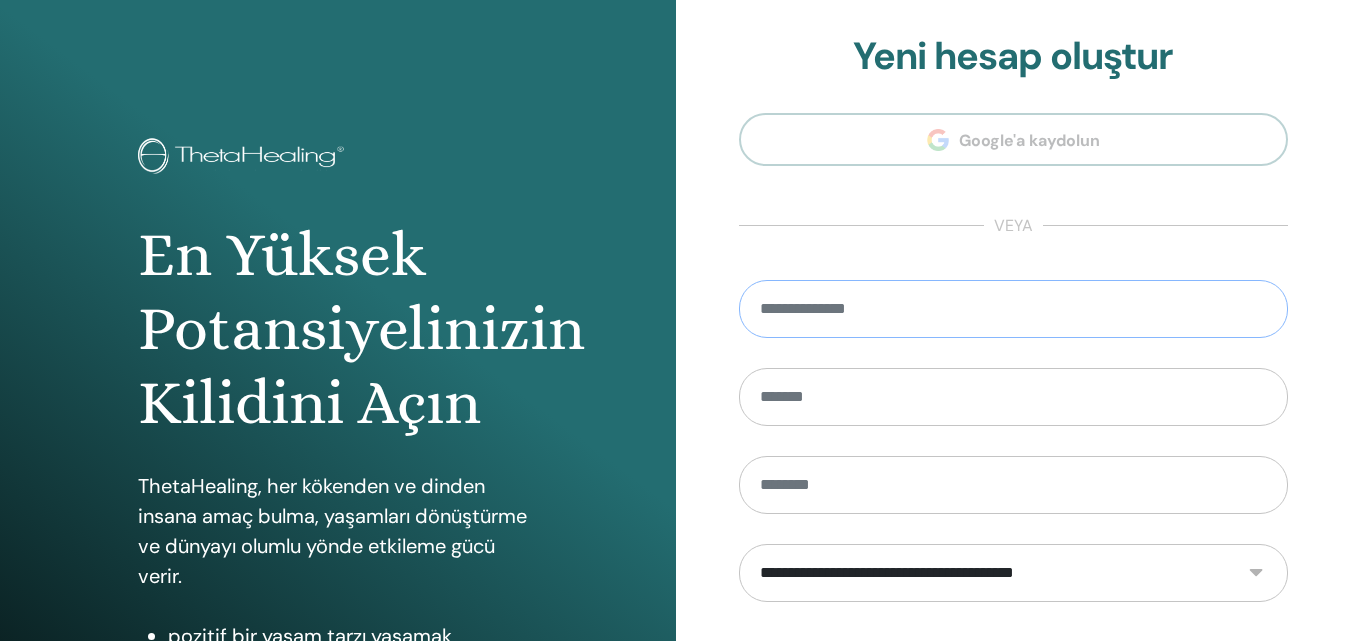 click at bounding box center [1014, 309] 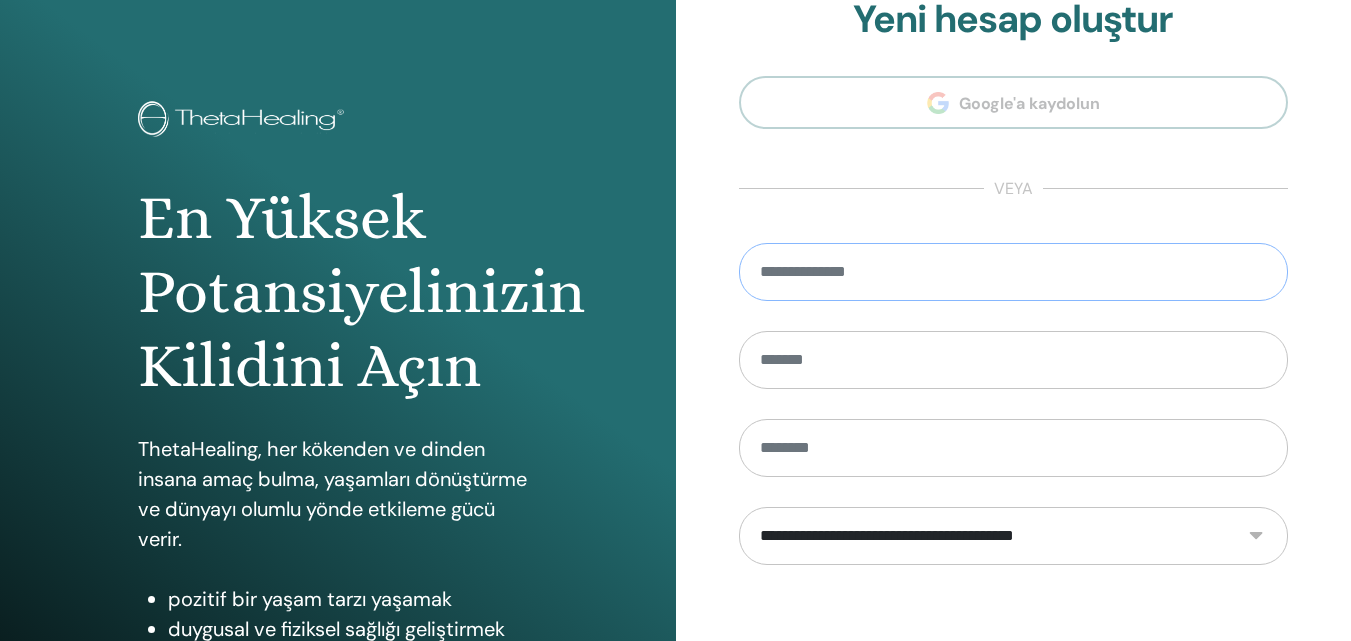 scroll, scrollTop: 0, scrollLeft: 0, axis: both 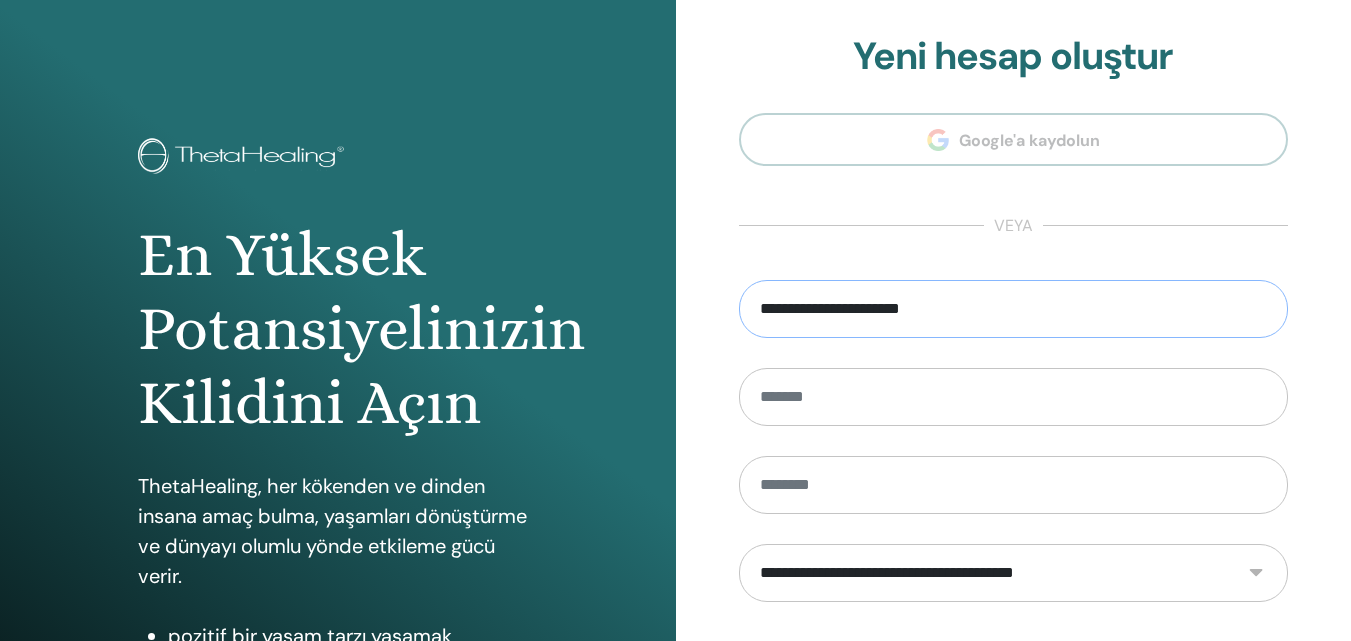 type on "**********" 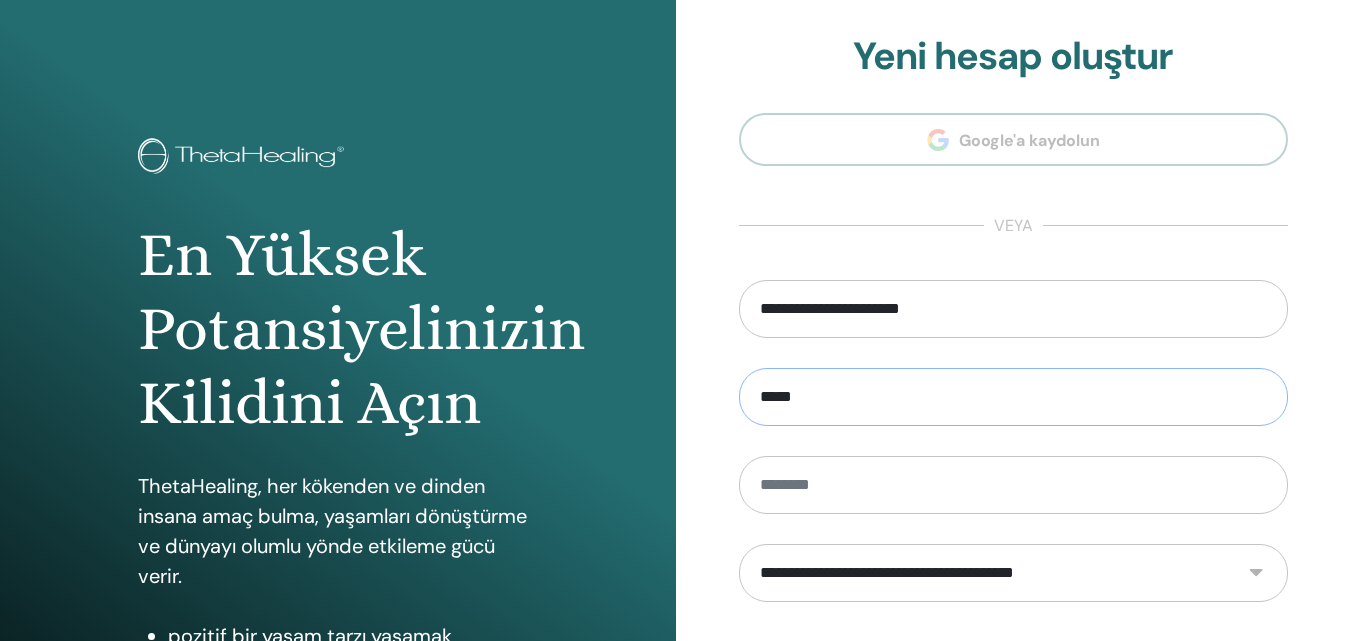 type on "*****" 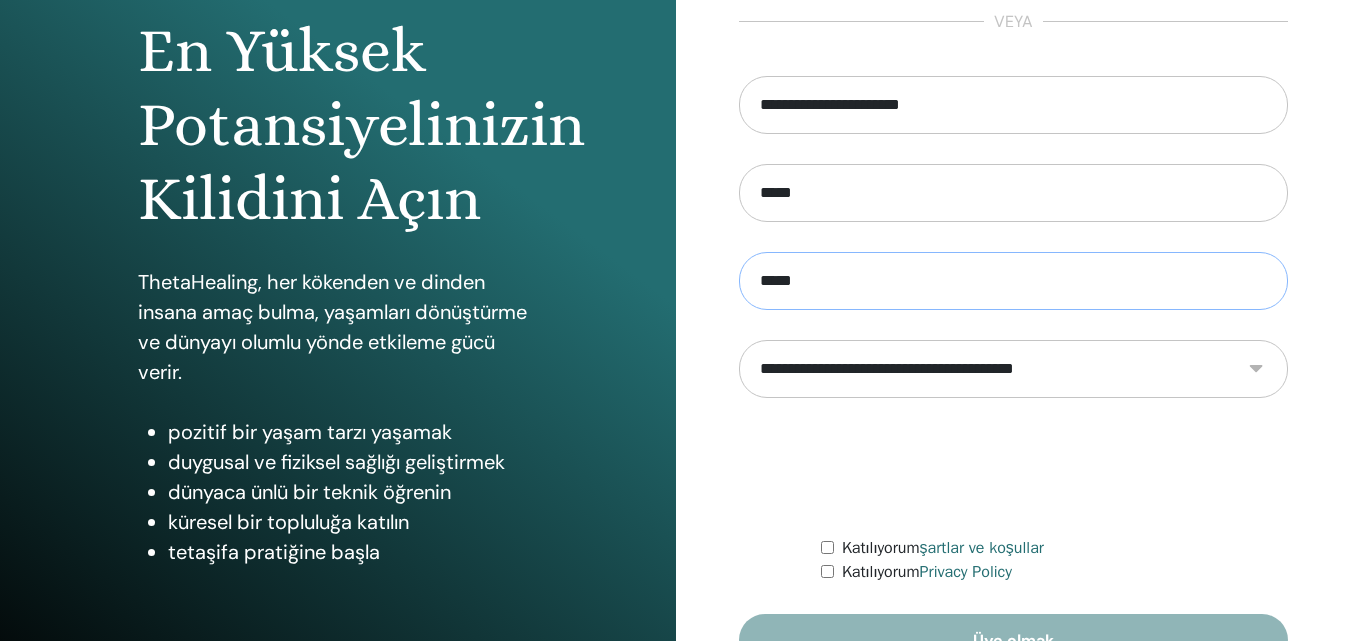 scroll, scrollTop: 250, scrollLeft: 0, axis: vertical 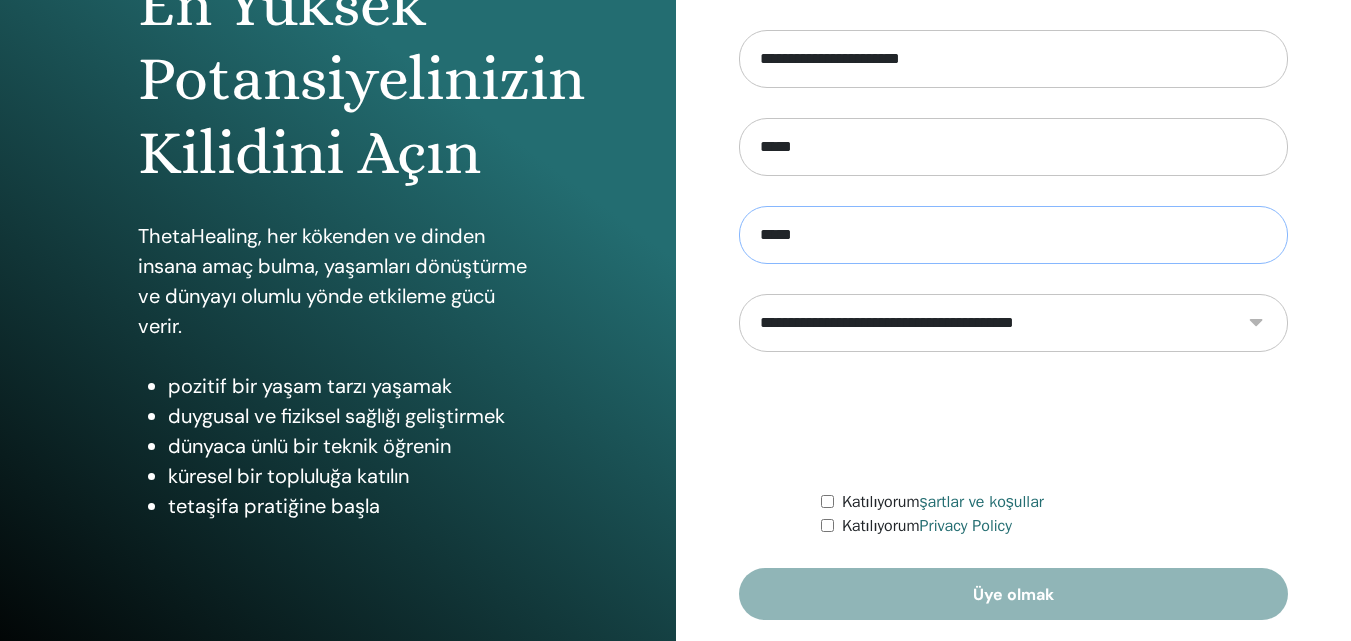 type on "*****" 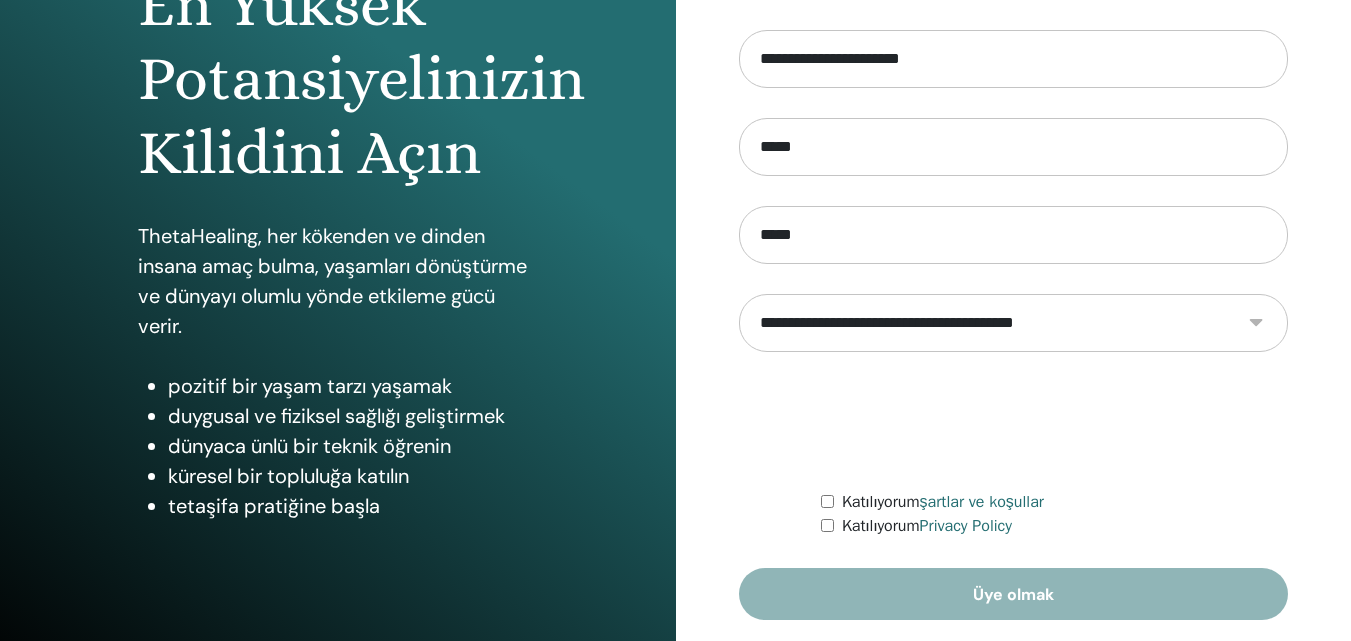 click on "**********" at bounding box center (1014, 323) 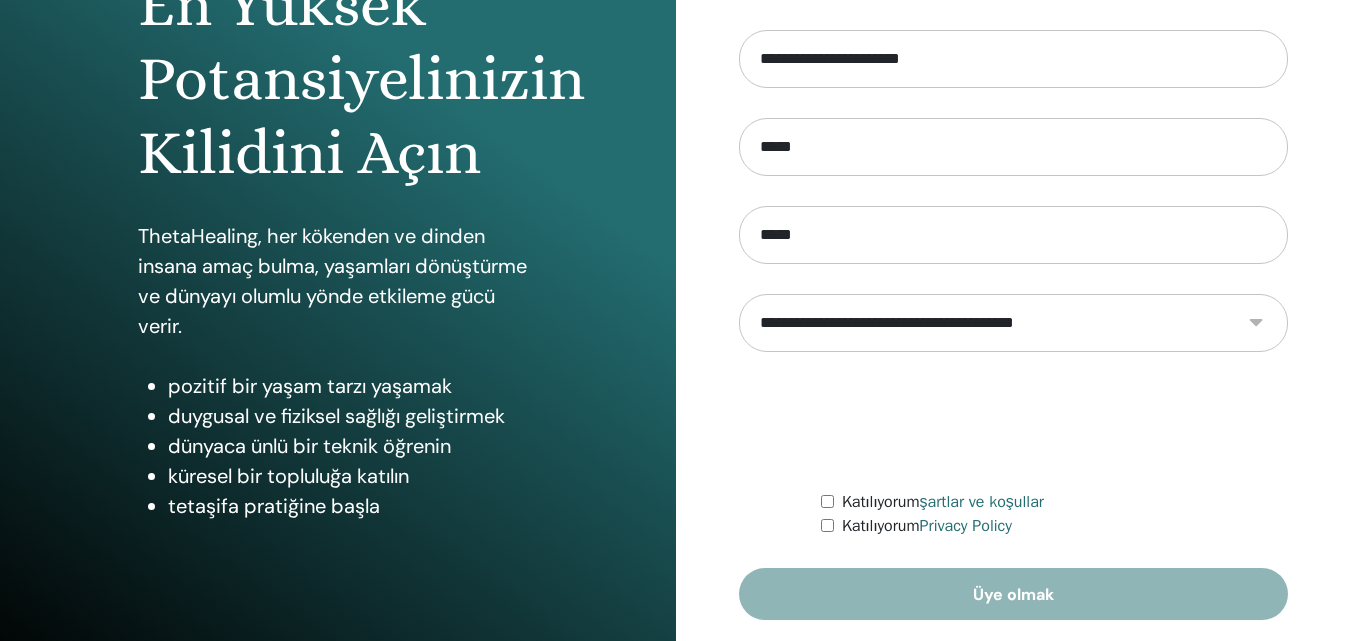 select on "***" 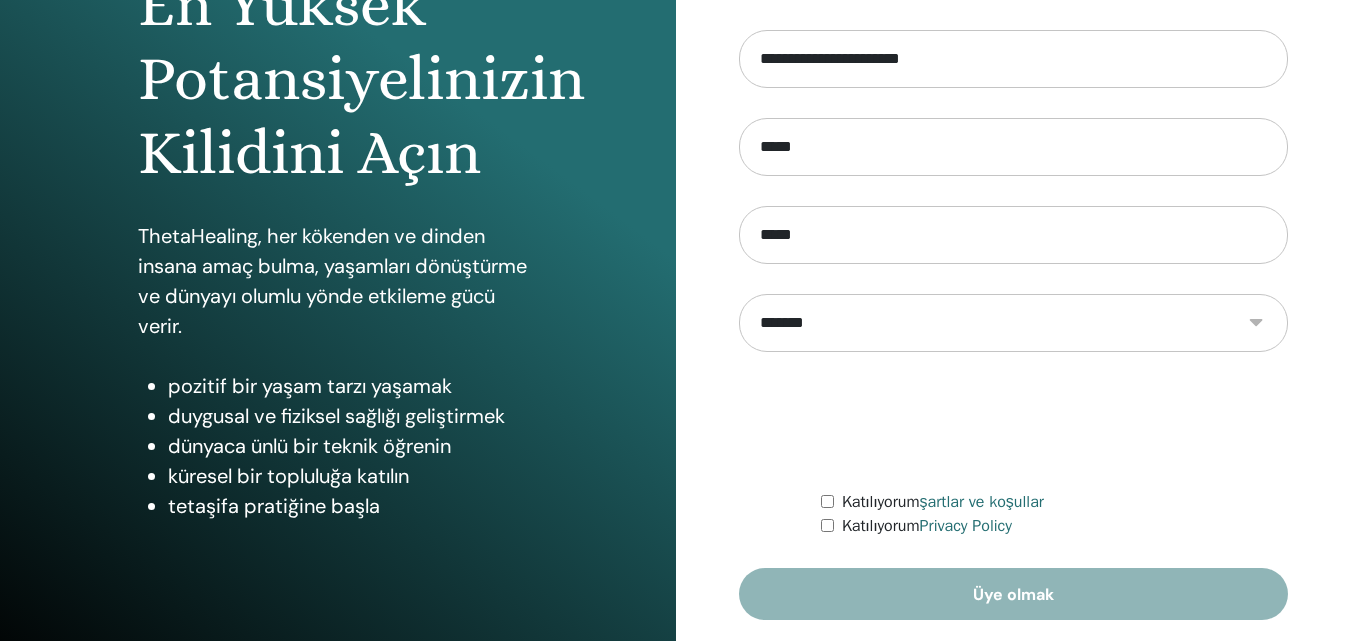 click on "**********" at bounding box center [1014, 323] 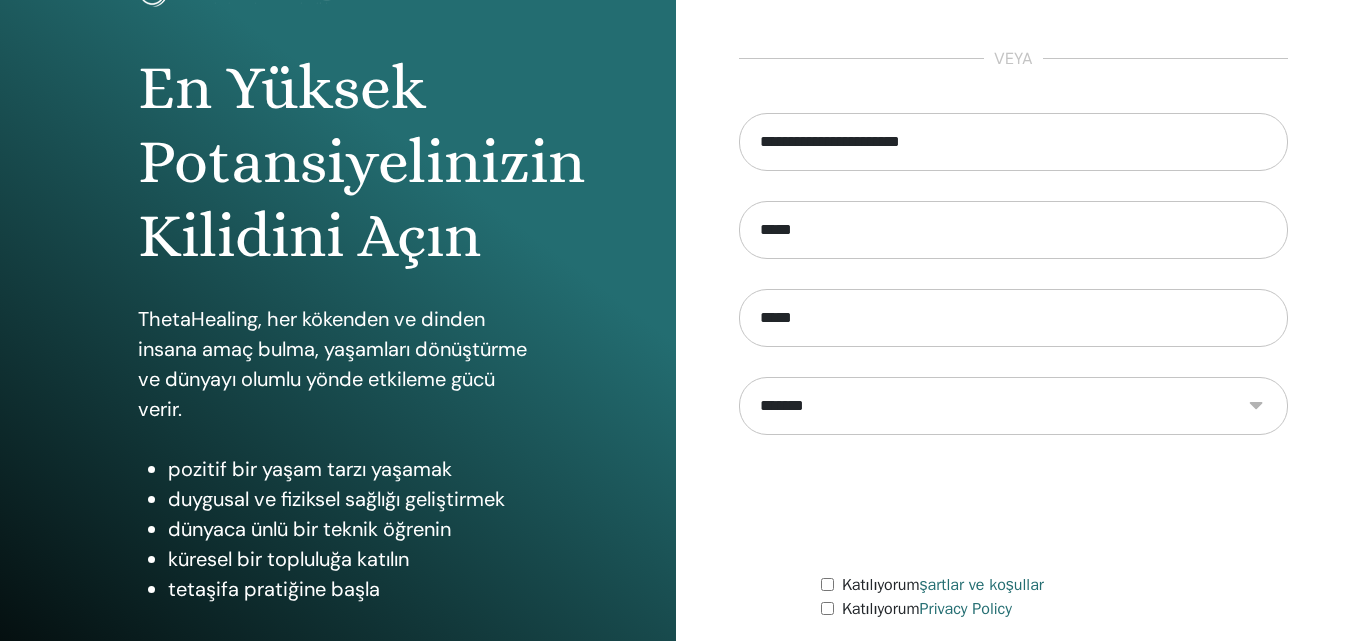 scroll, scrollTop: 250, scrollLeft: 0, axis: vertical 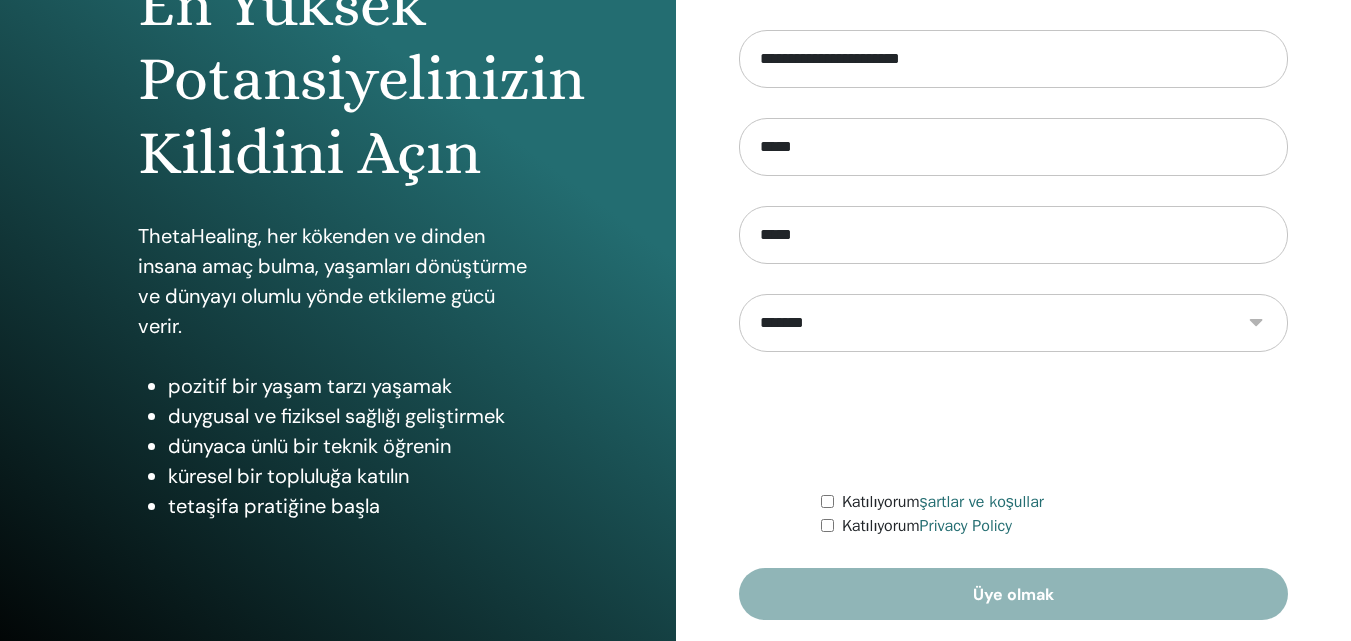 click on "**********" at bounding box center (1014, 325) 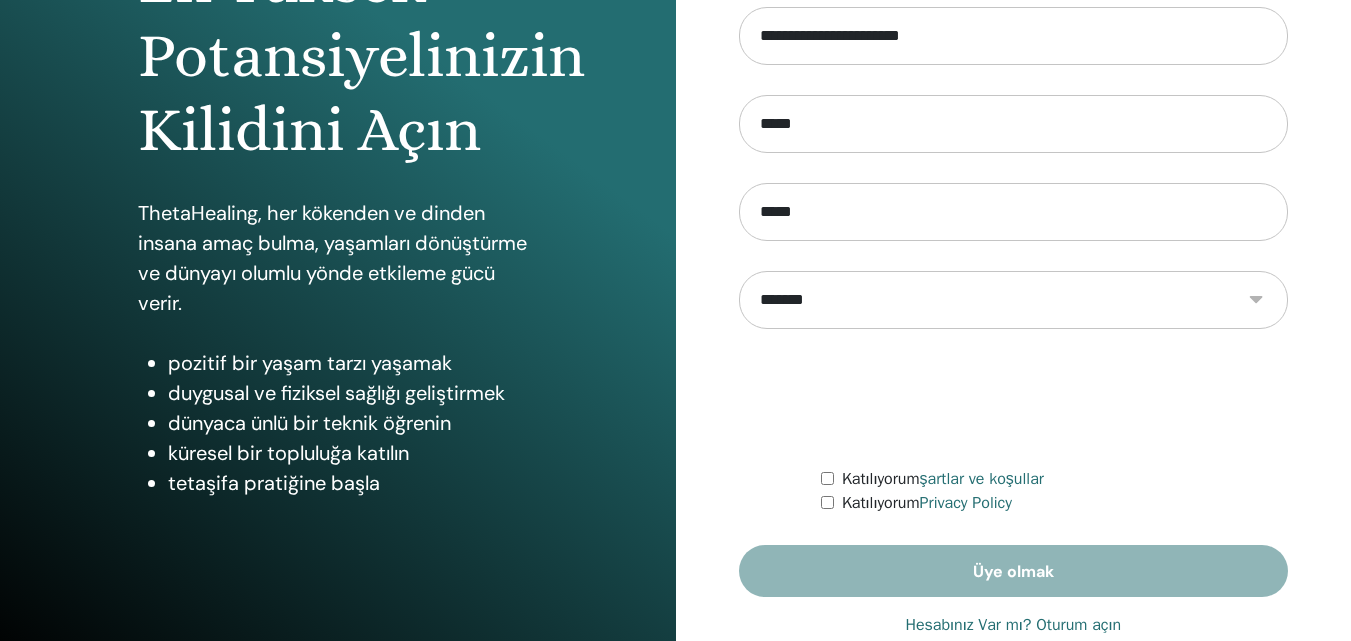 scroll, scrollTop: 236, scrollLeft: 0, axis: vertical 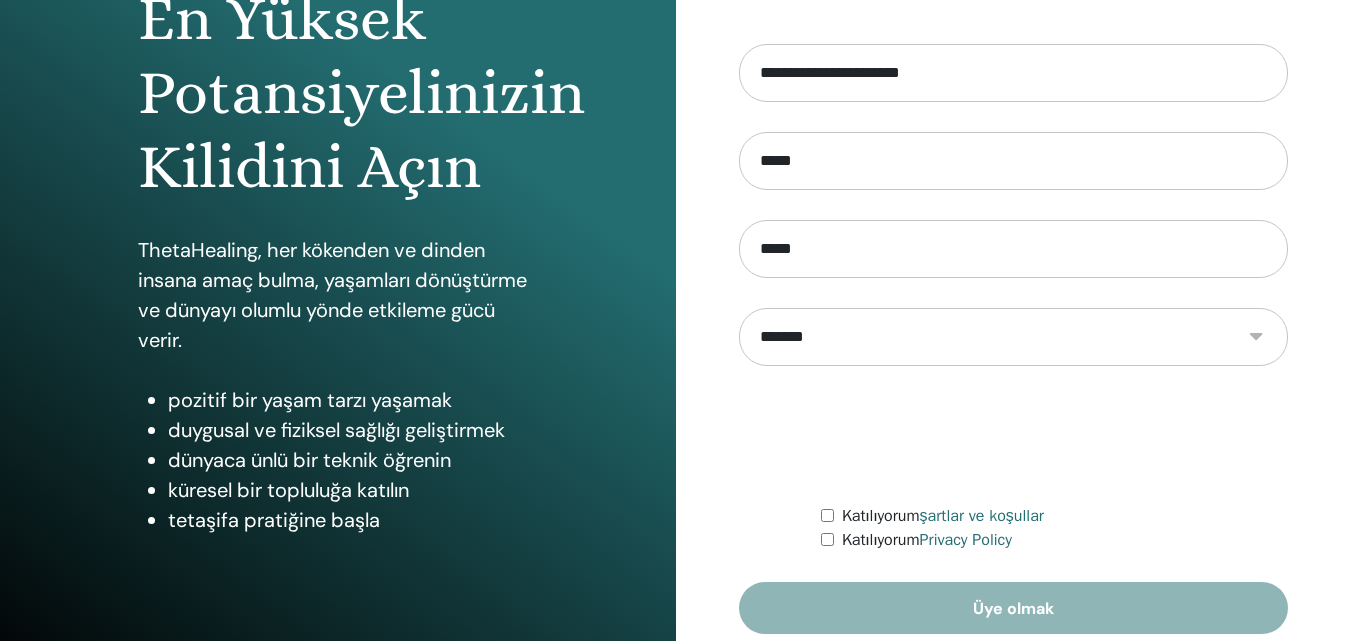 click on "**********" at bounding box center (1014, 339) 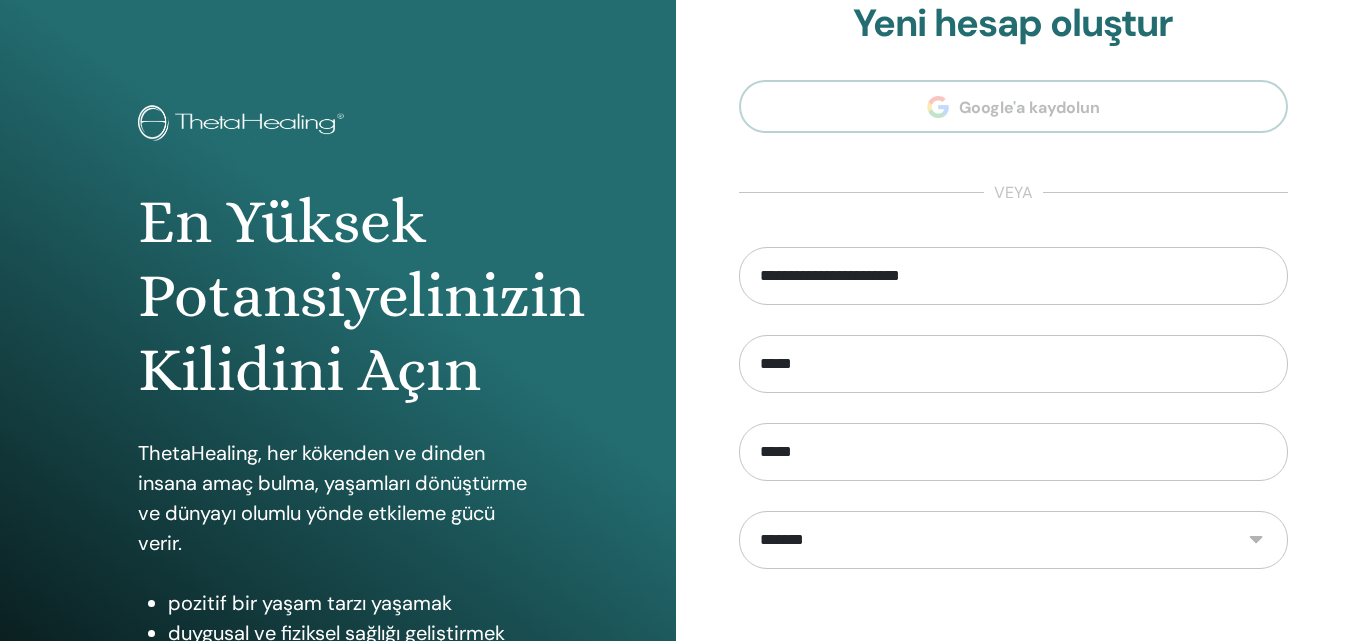 scroll, scrollTop: 0, scrollLeft: 0, axis: both 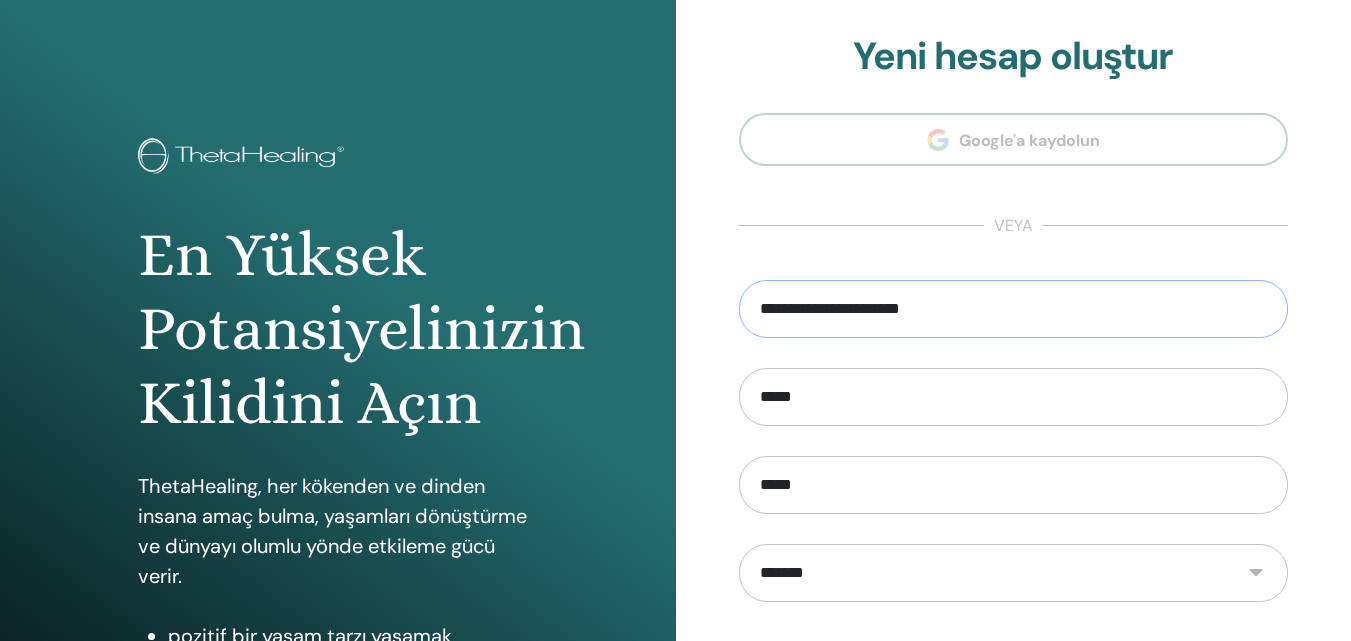 click on "**********" at bounding box center [1014, 309] 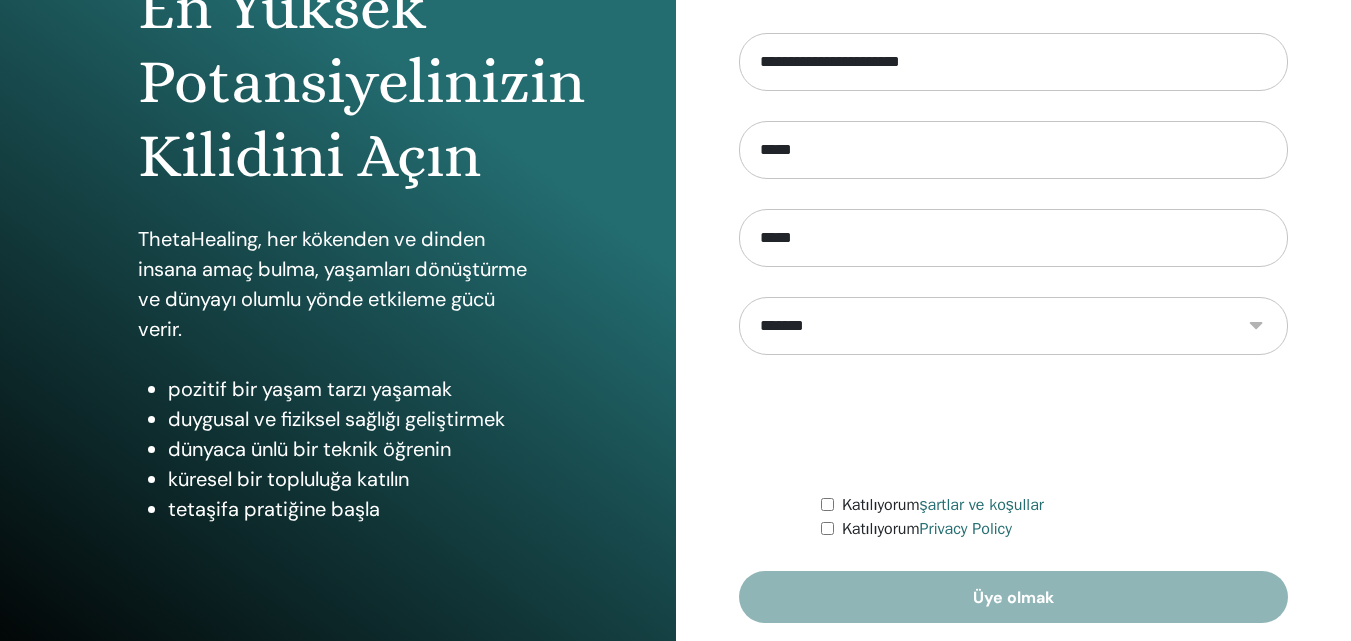 scroll, scrollTop: 319, scrollLeft: 0, axis: vertical 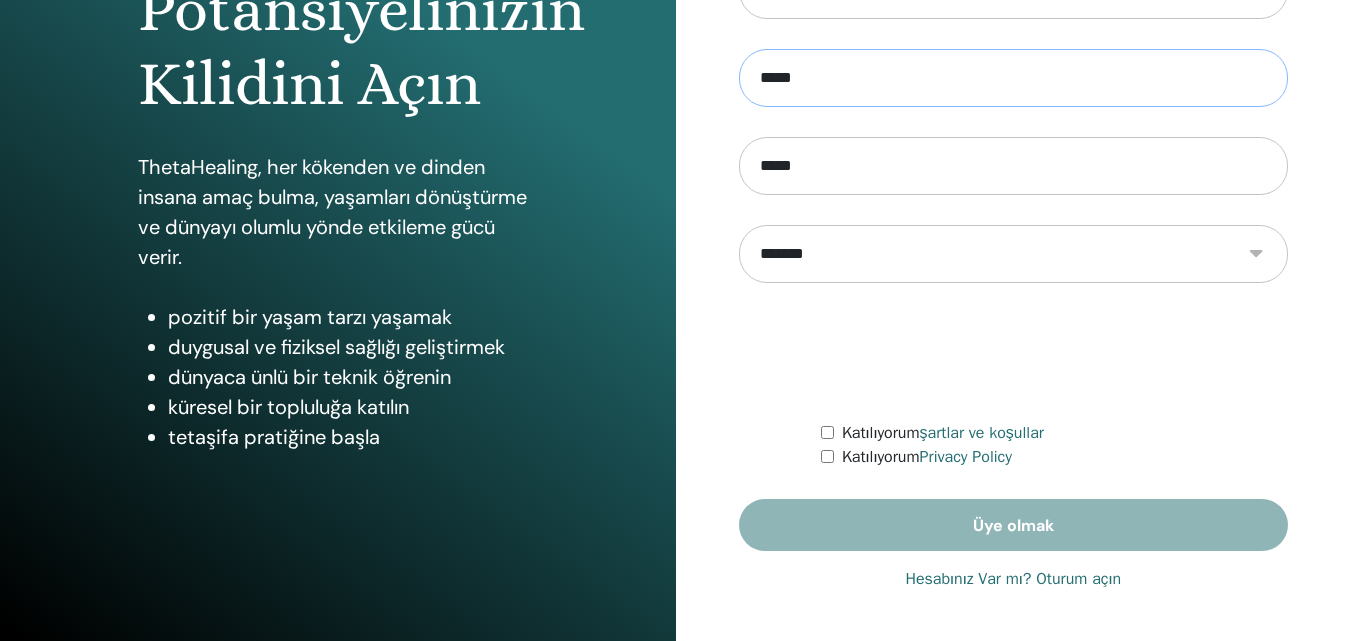 drag, startPoint x: 805, startPoint y: 76, endPoint x: 720, endPoint y: 65, distance: 85.70881 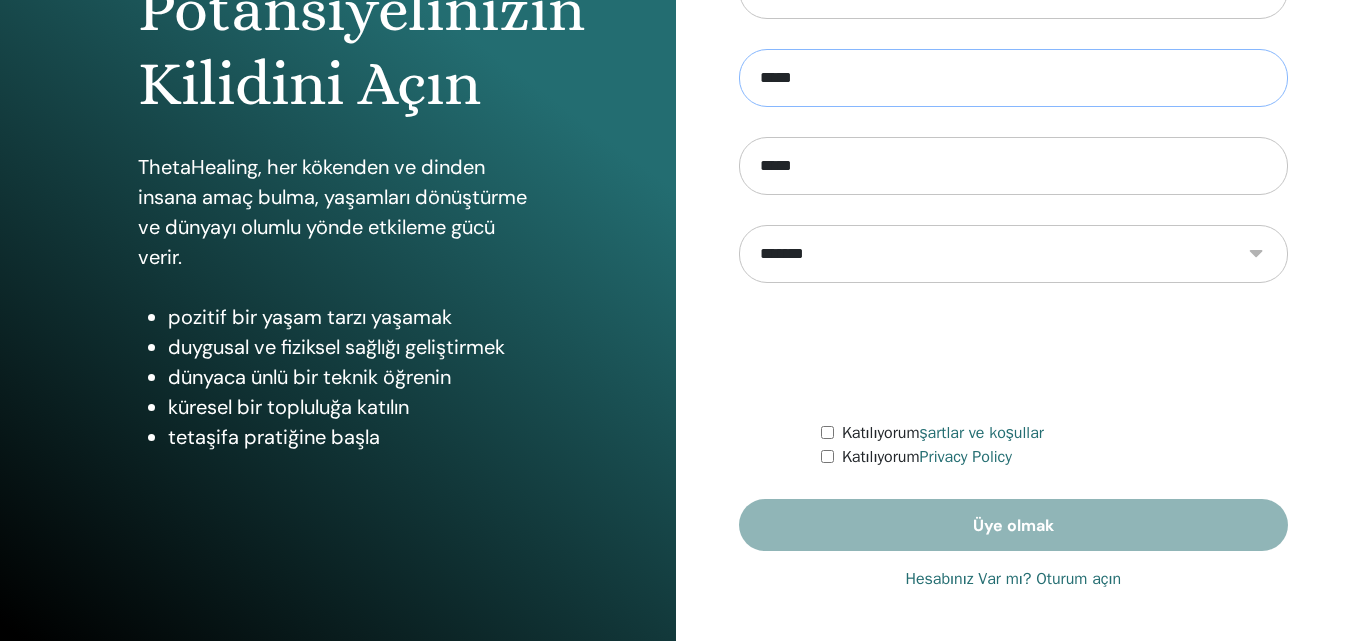 click on "**********" at bounding box center [1014, 161] 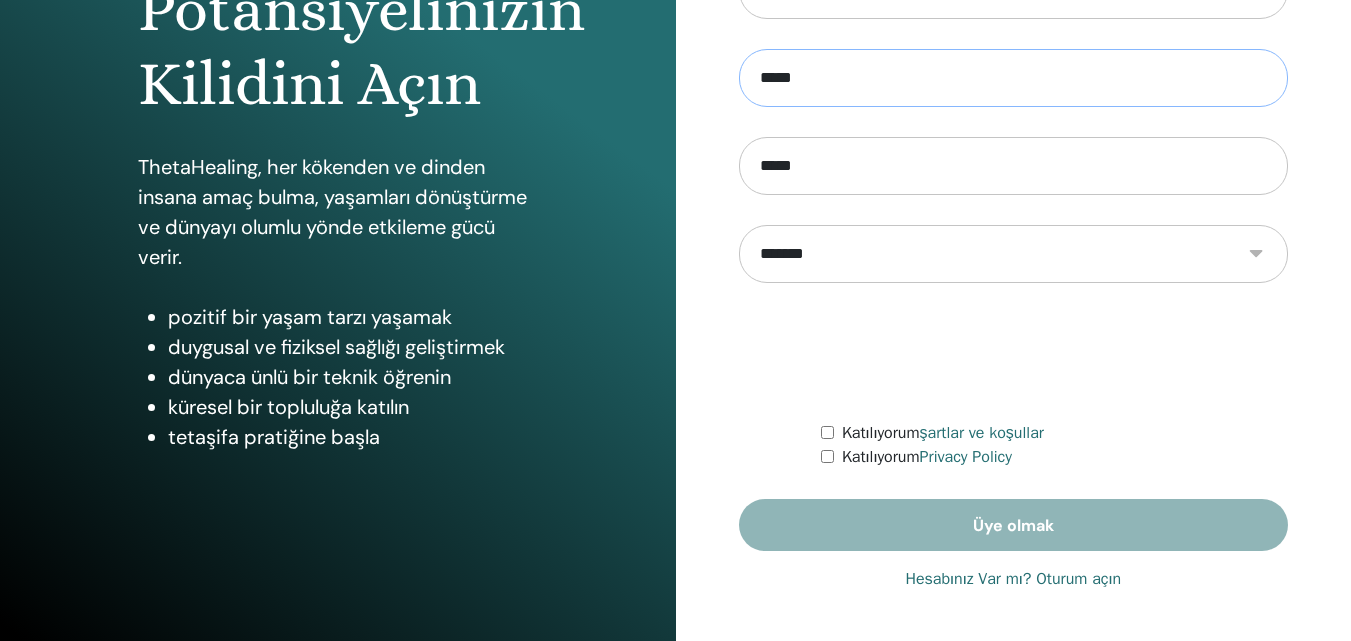 type on "*****" 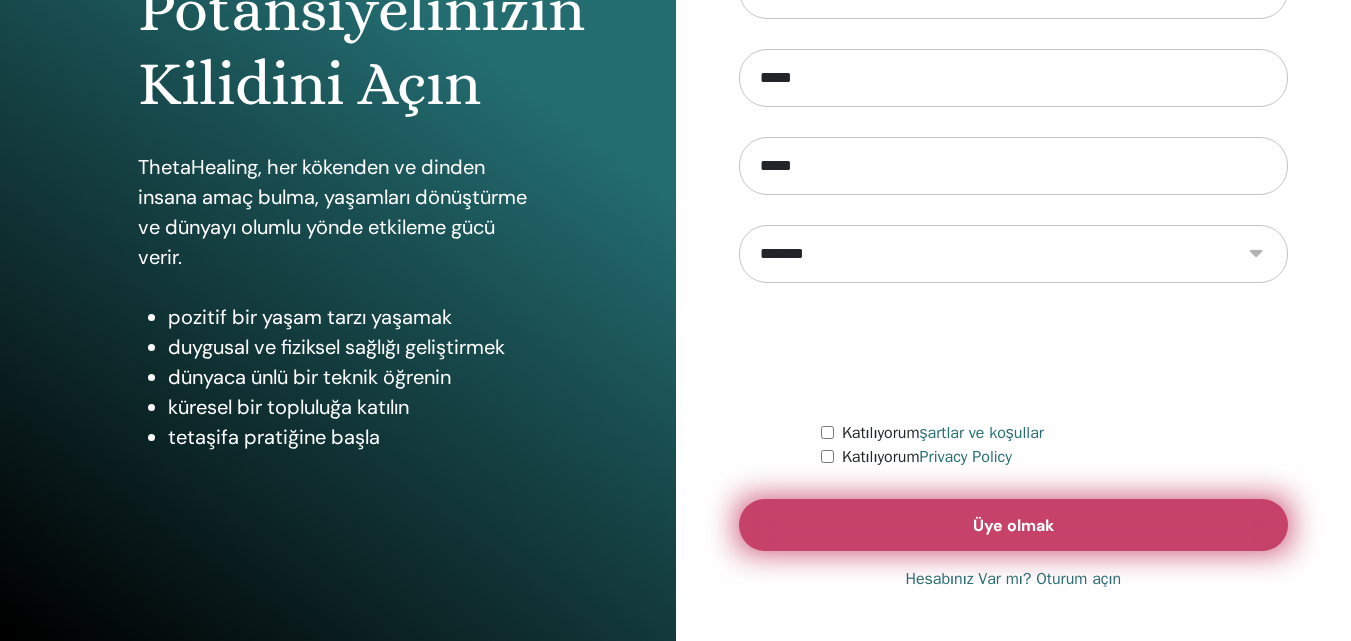 click on "Üye olmak" at bounding box center [1014, 525] 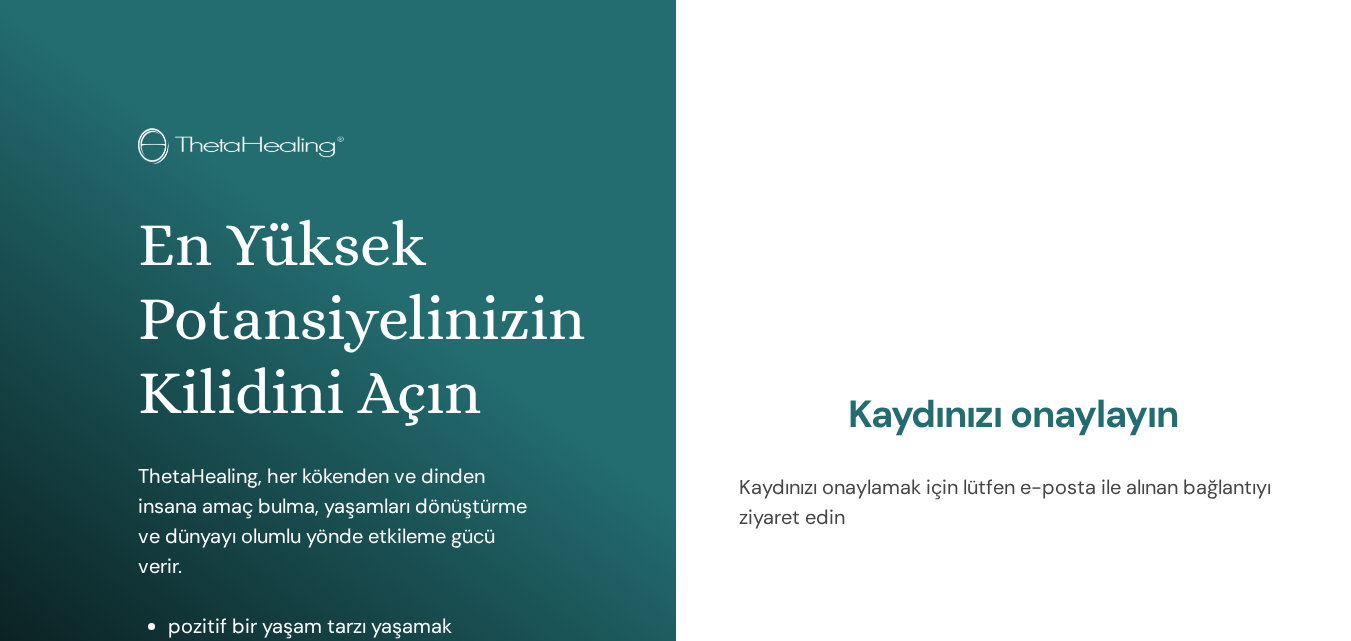 scroll, scrollTop: 0, scrollLeft: 0, axis: both 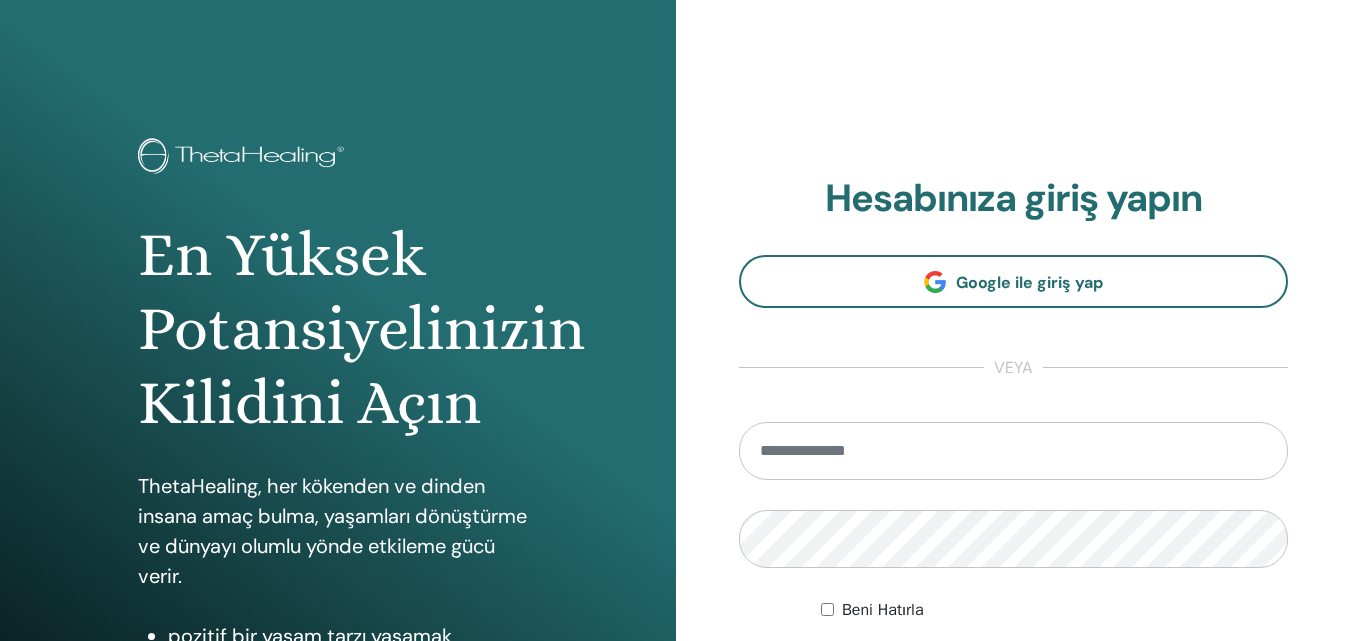 click at bounding box center (1014, 451) 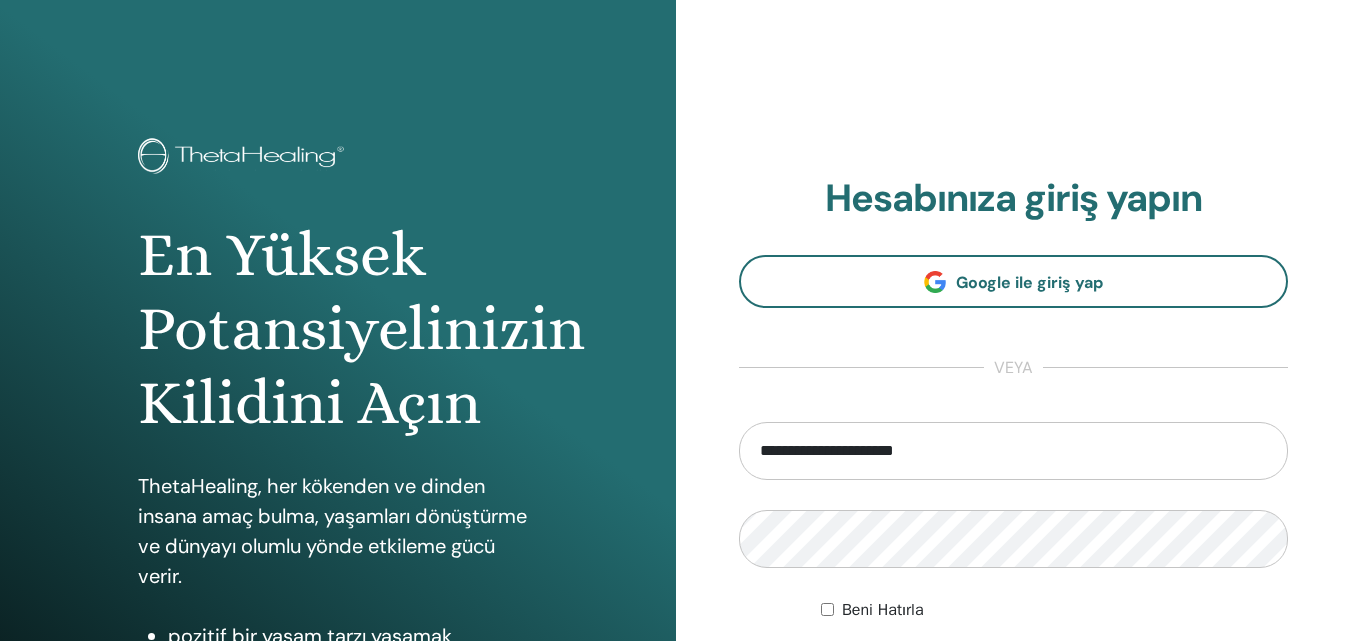 type on "**********" 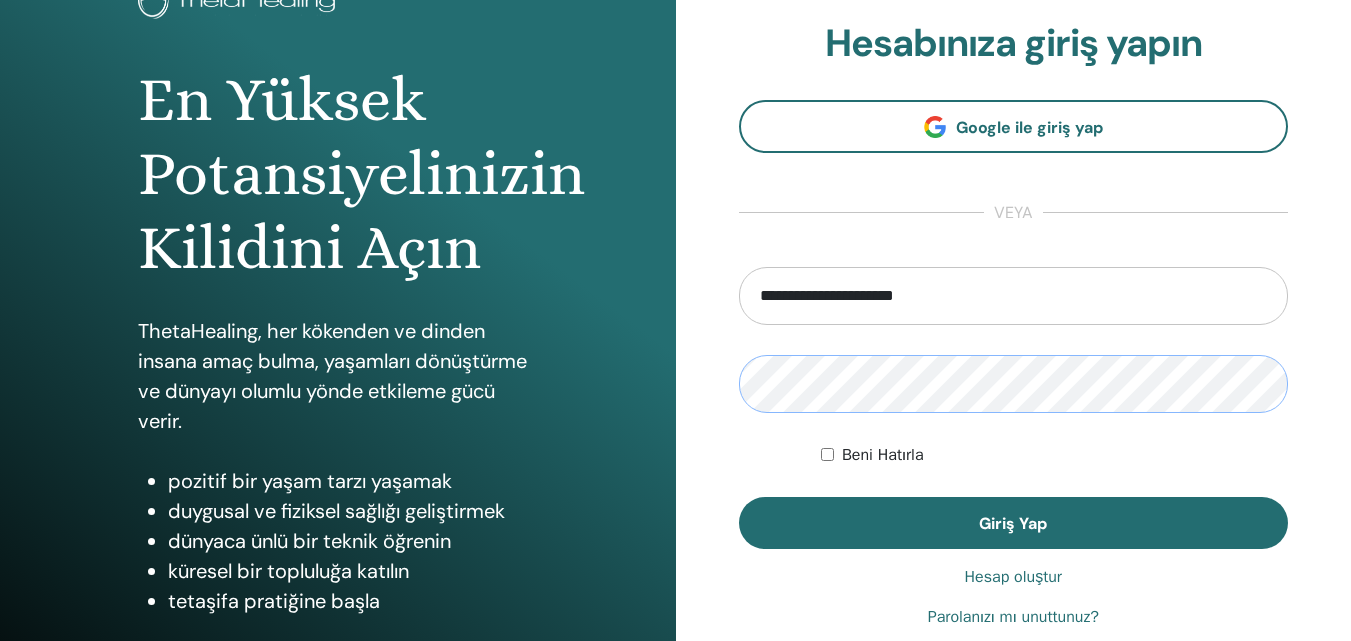 scroll, scrollTop: 167, scrollLeft: 0, axis: vertical 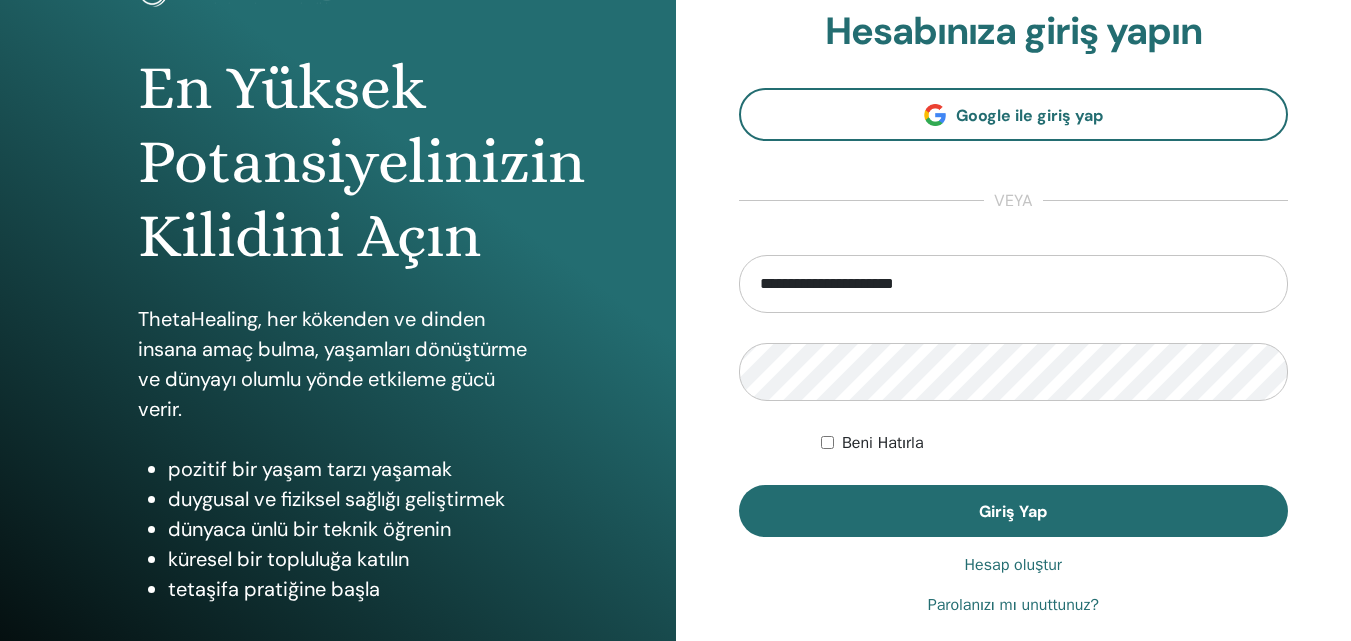 click on "Hesap oluştur" at bounding box center (1013, 565) 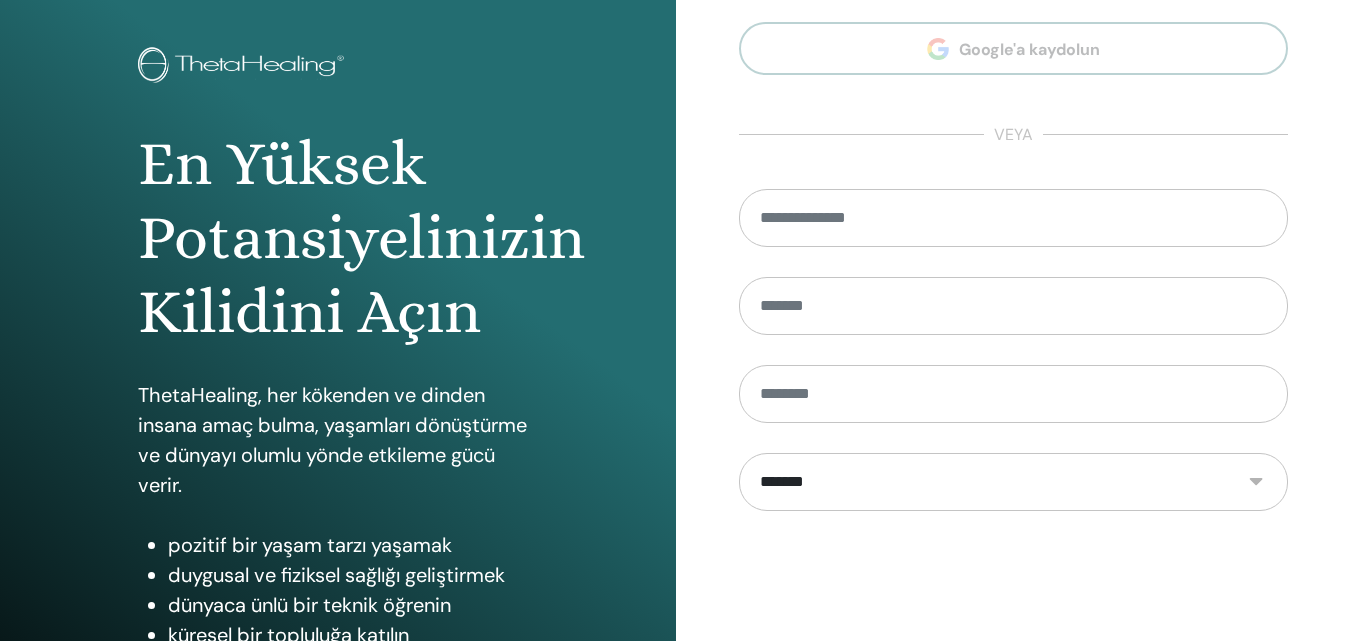 scroll, scrollTop: 0, scrollLeft: 0, axis: both 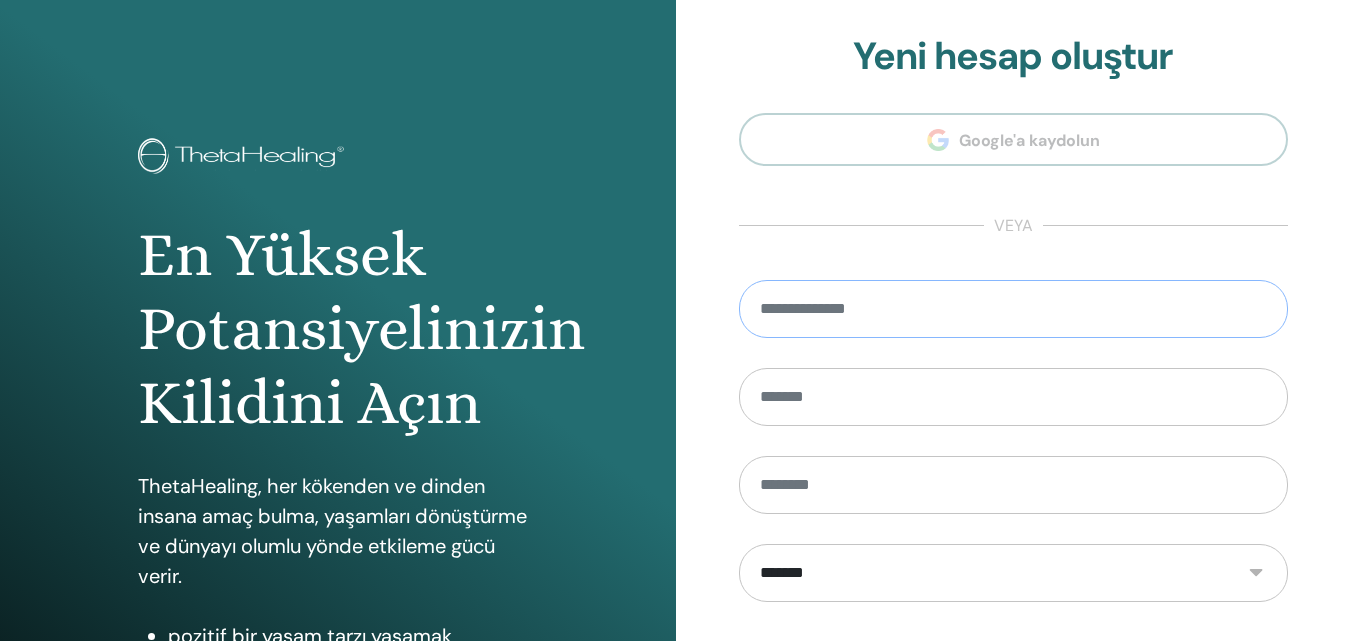click at bounding box center (1014, 309) 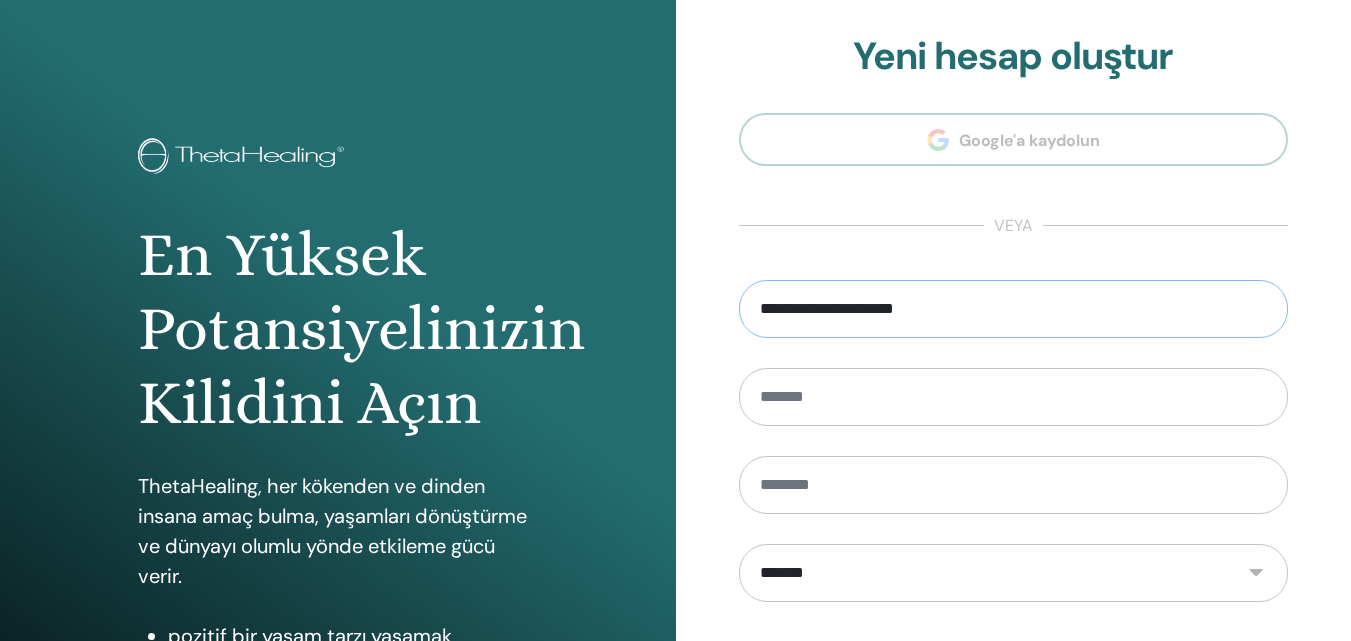 type on "**********" 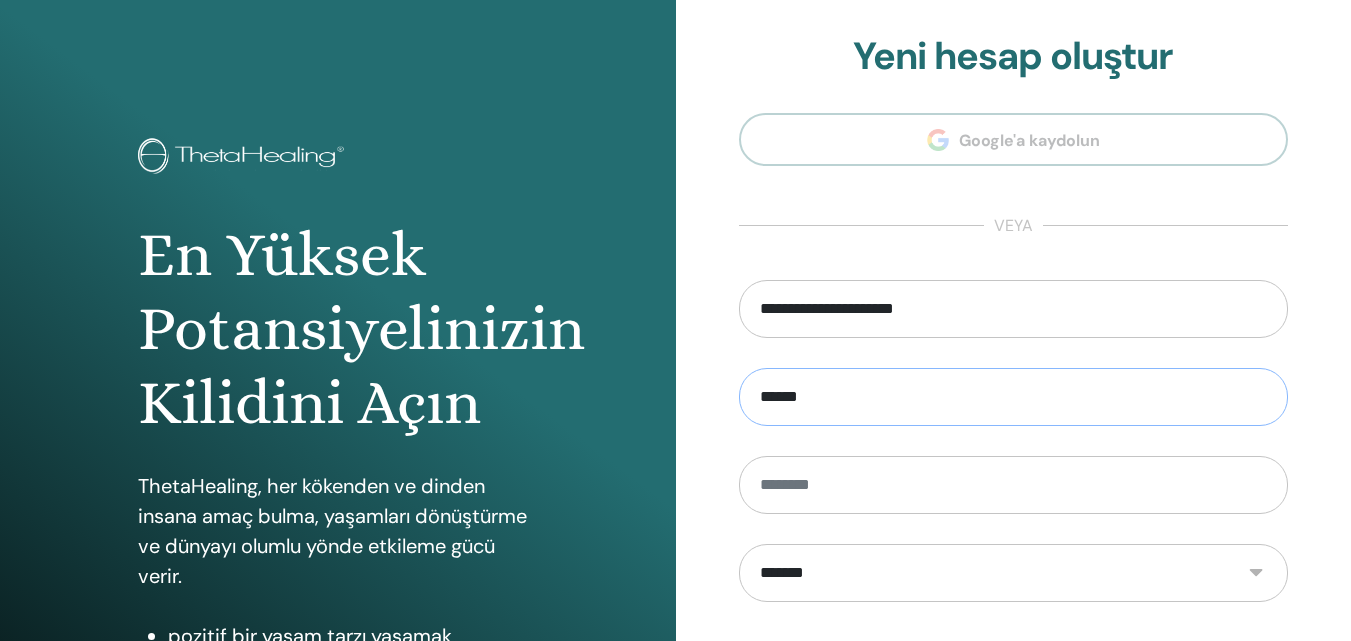type on "******" 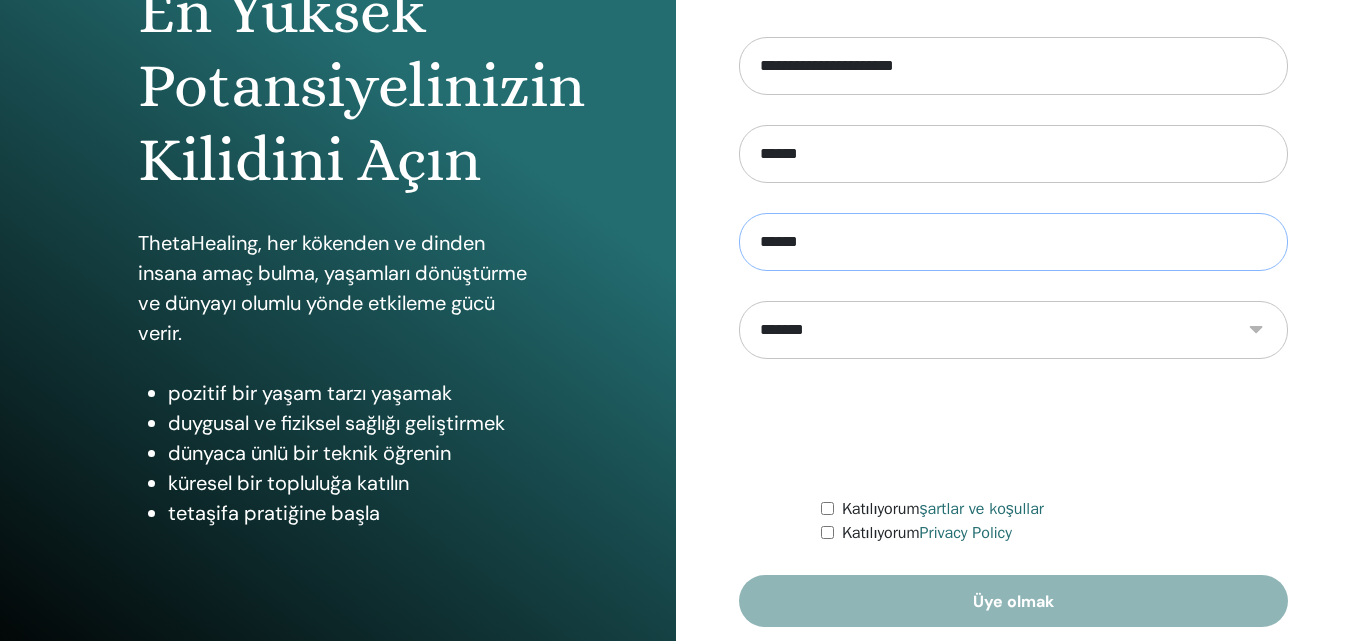 scroll, scrollTop: 250, scrollLeft: 0, axis: vertical 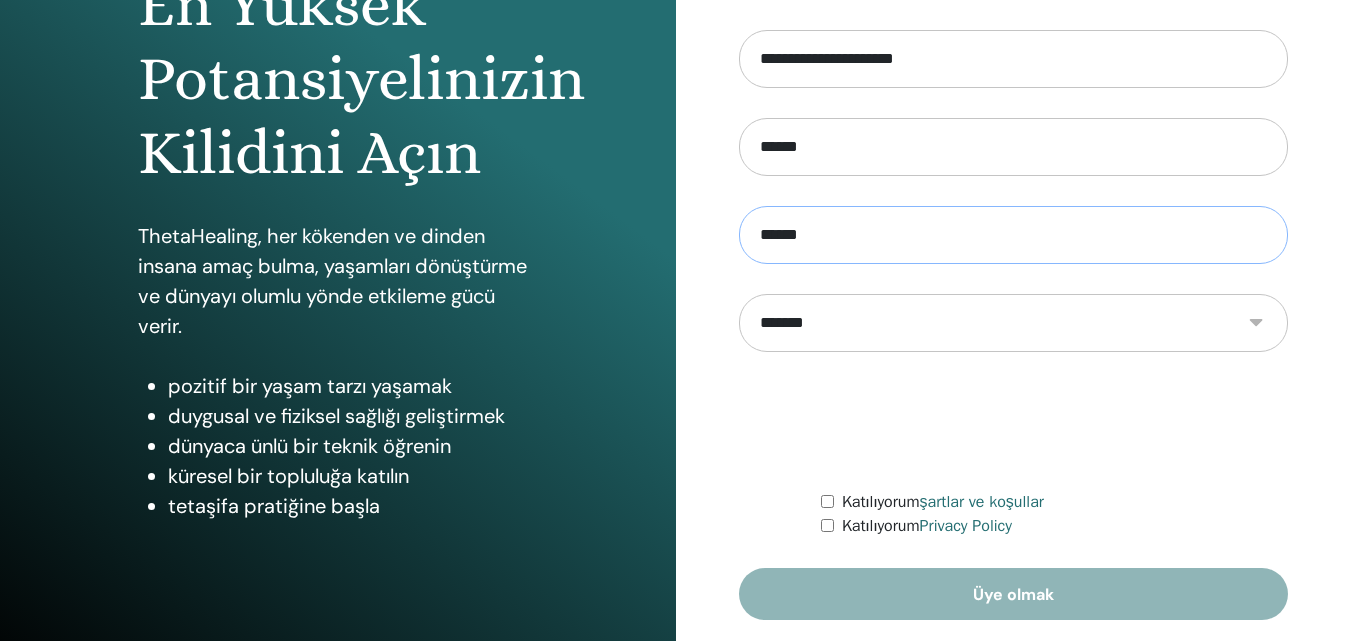 type on "******" 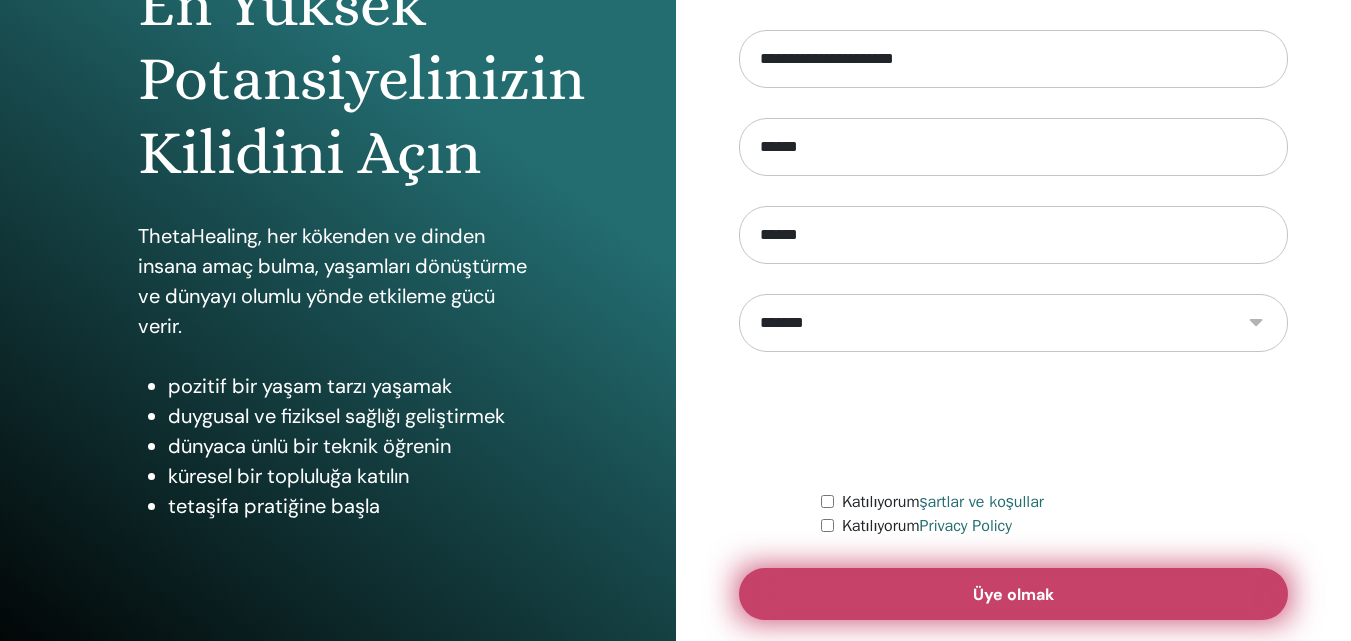 click on "Üye olmak" at bounding box center [1014, 594] 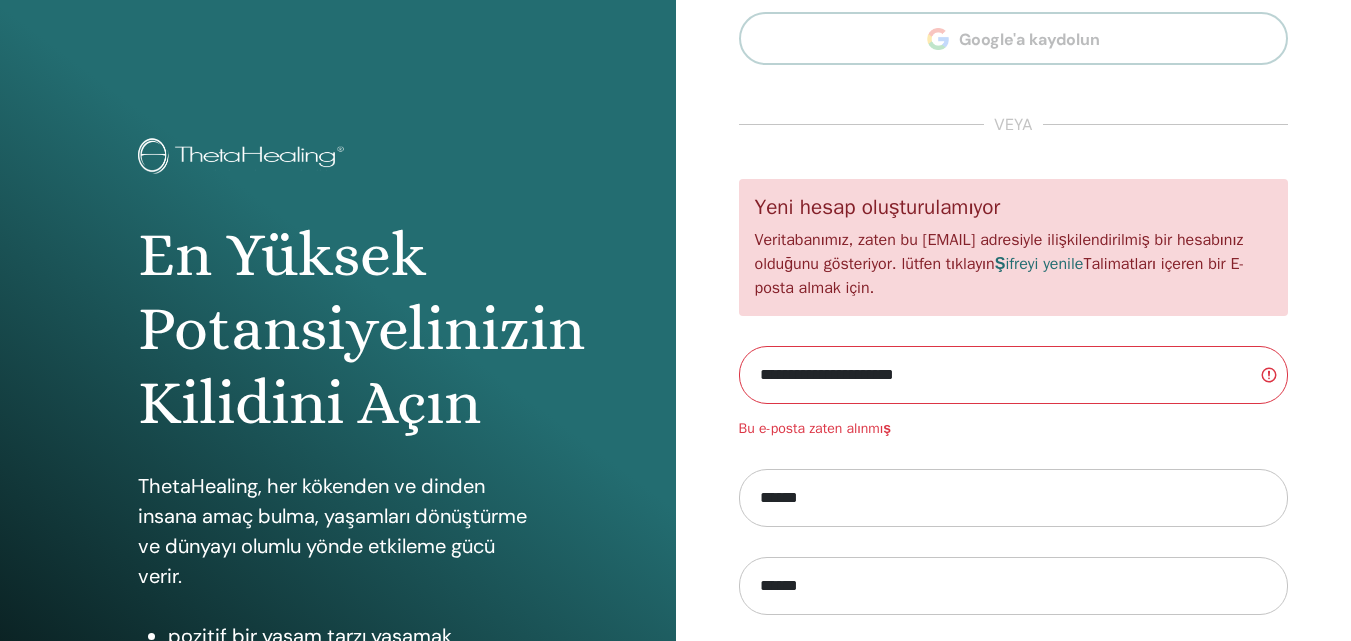 scroll, scrollTop: 0, scrollLeft: 0, axis: both 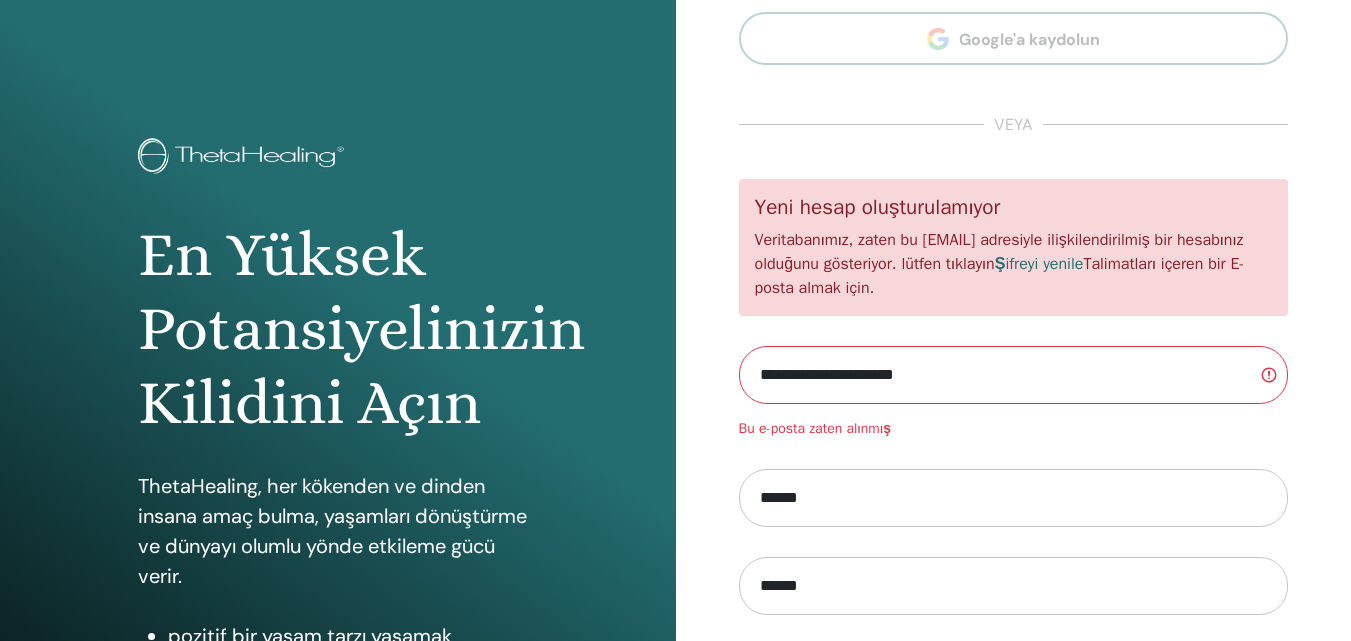 drag, startPoint x: 981, startPoint y: 369, endPoint x: 752, endPoint y: 375, distance: 229.07858 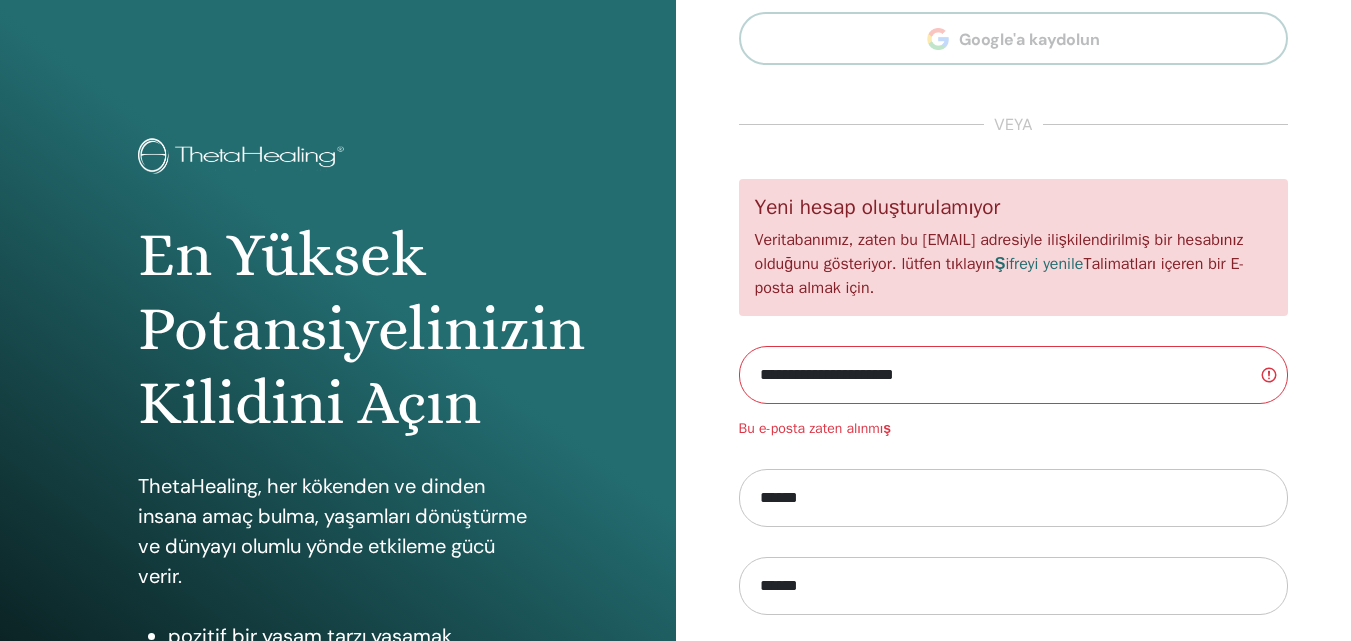 click on "**********" at bounding box center (1014, 375) 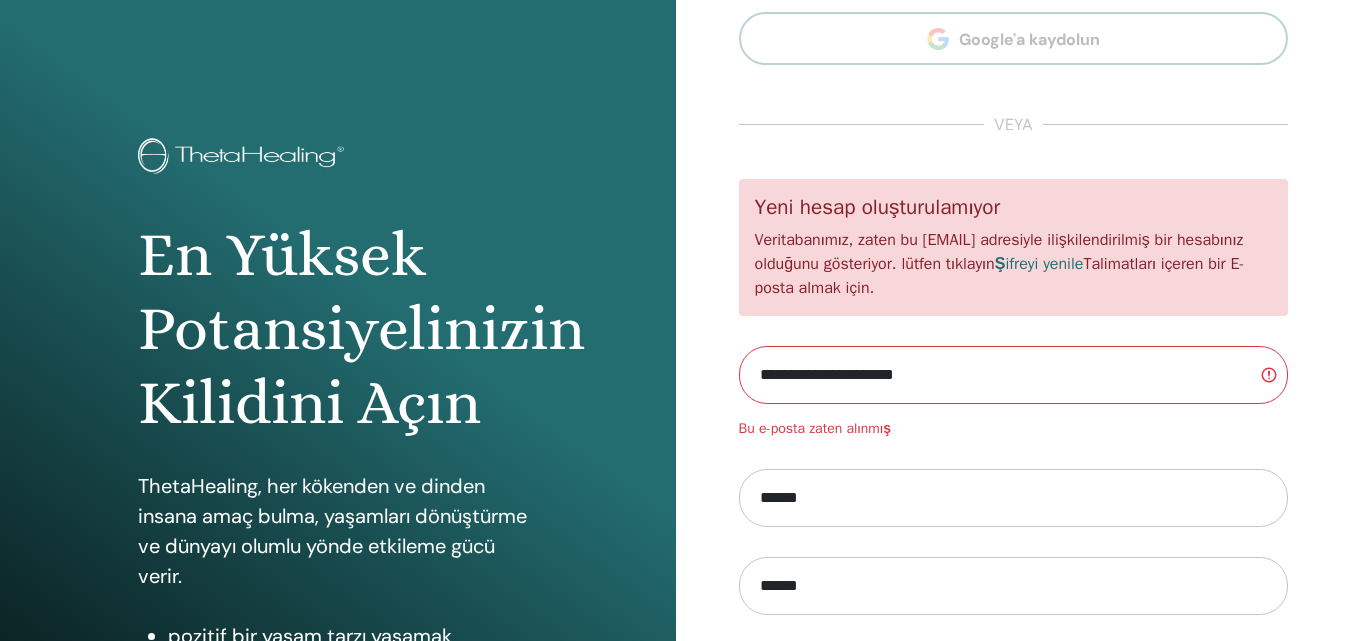 scroll, scrollTop: 386, scrollLeft: 0, axis: vertical 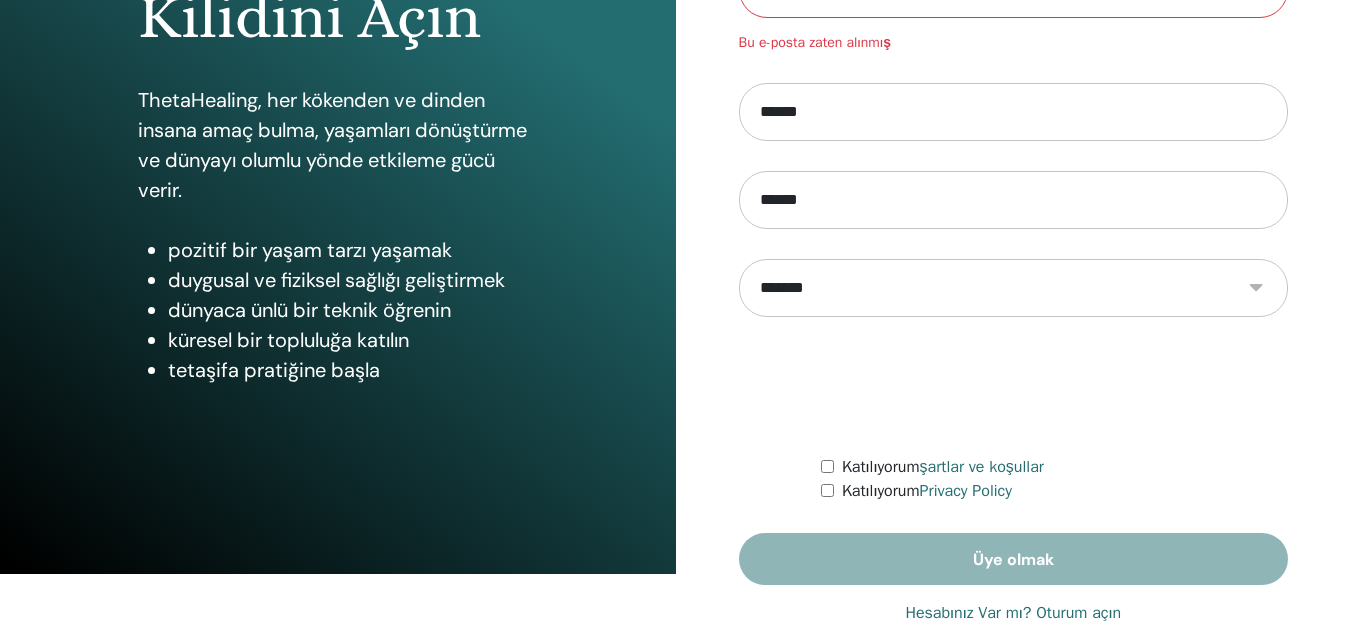 click on "Hesabınız Var mı? Oturum açın" at bounding box center (1013, 613) 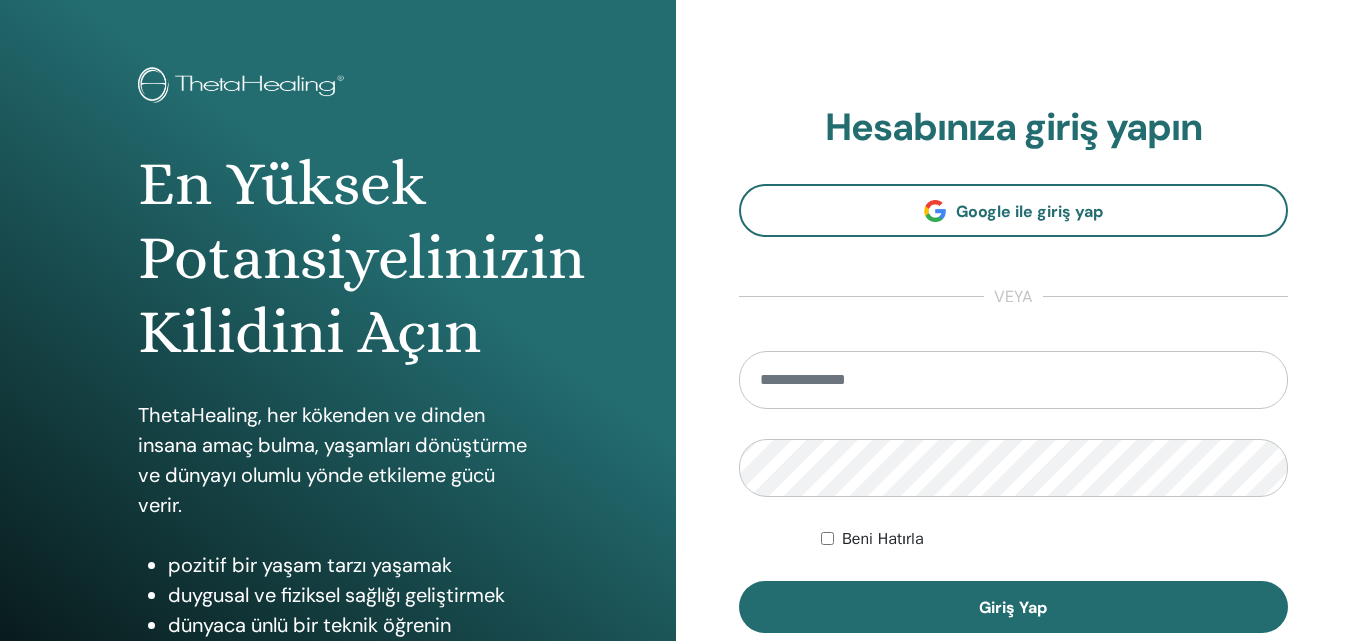 scroll, scrollTop: 0, scrollLeft: 0, axis: both 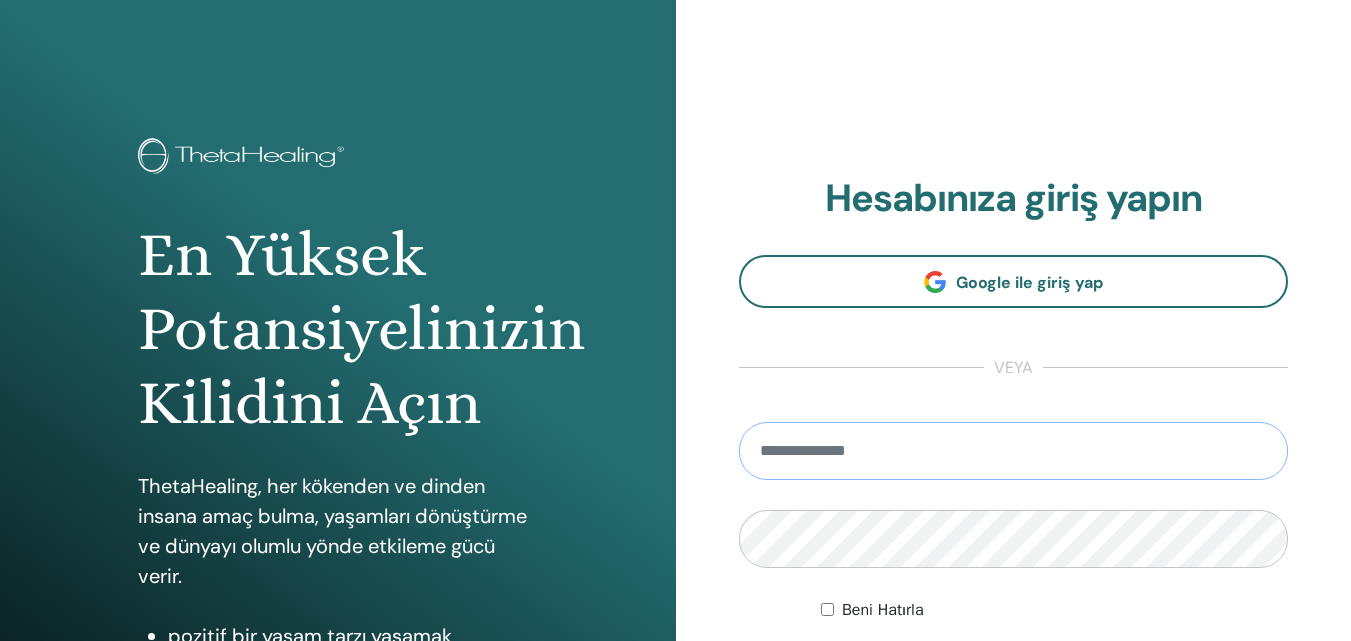 click at bounding box center (1014, 451) 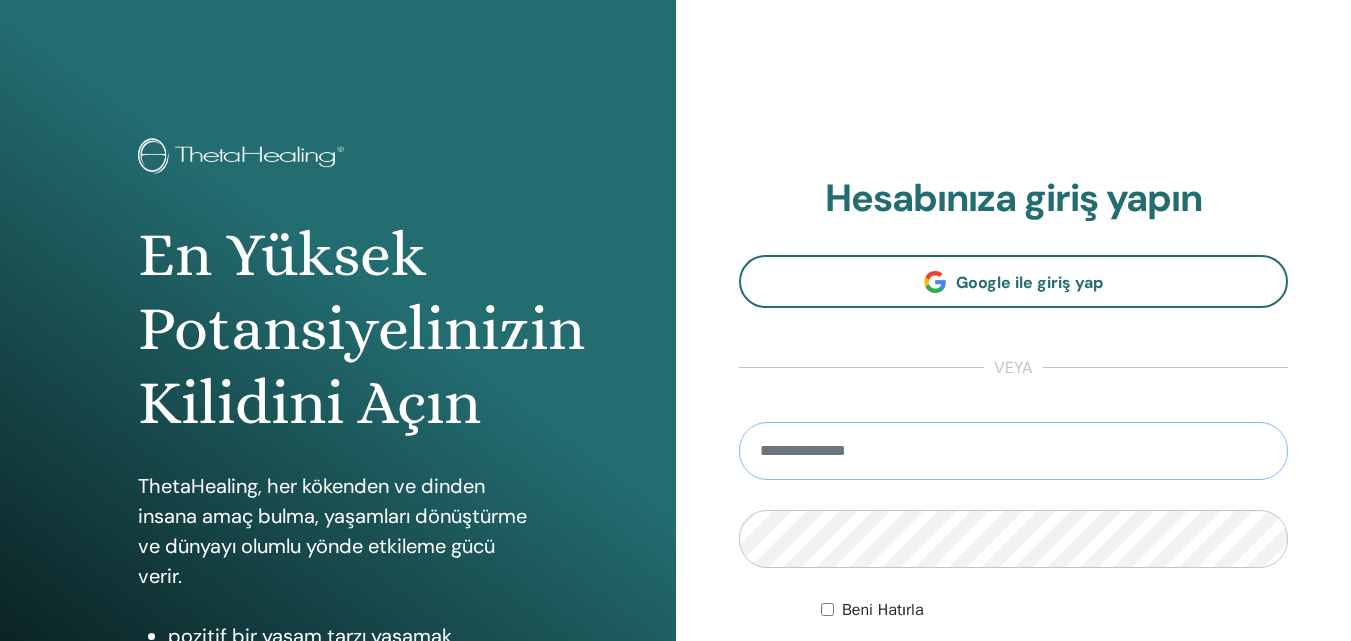 click at bounding box center (1014, 451) 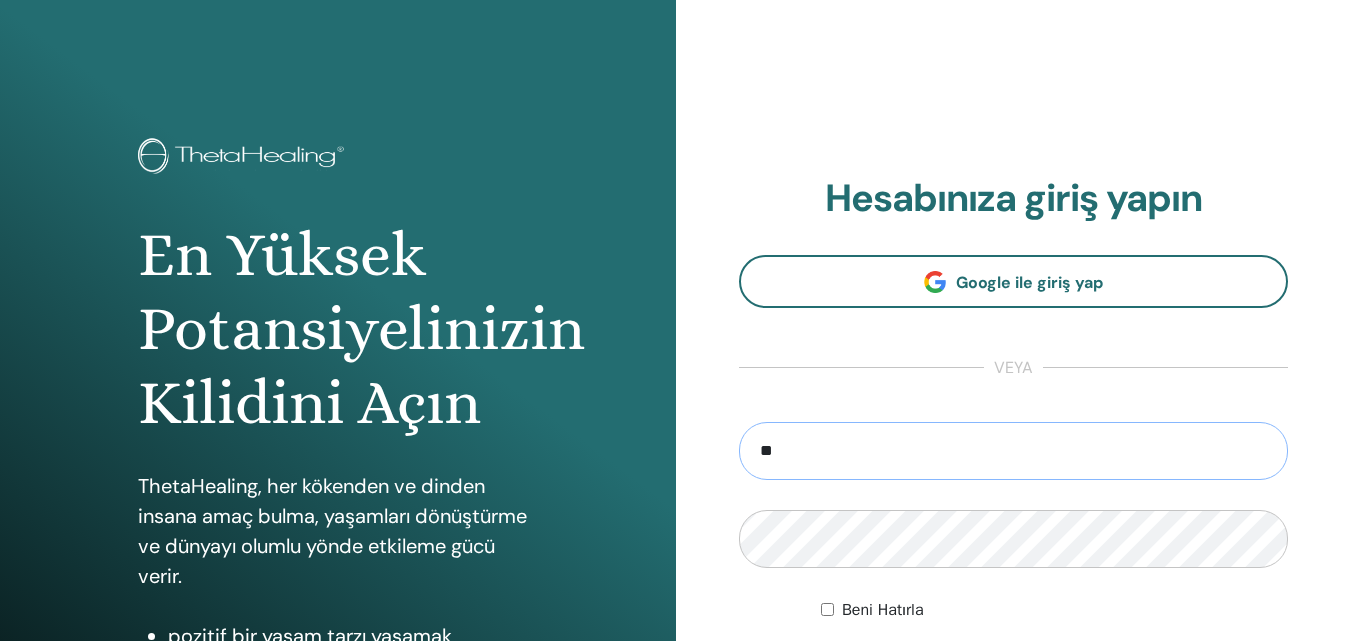 type on "*" 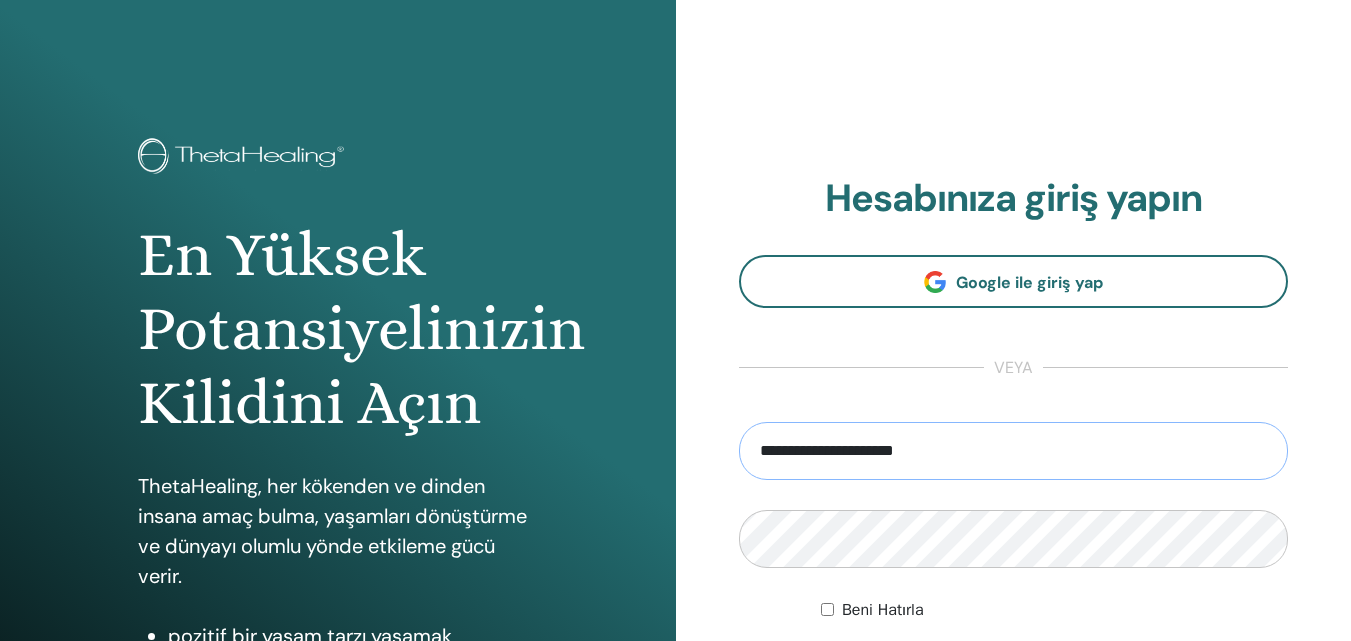 type on "**********" 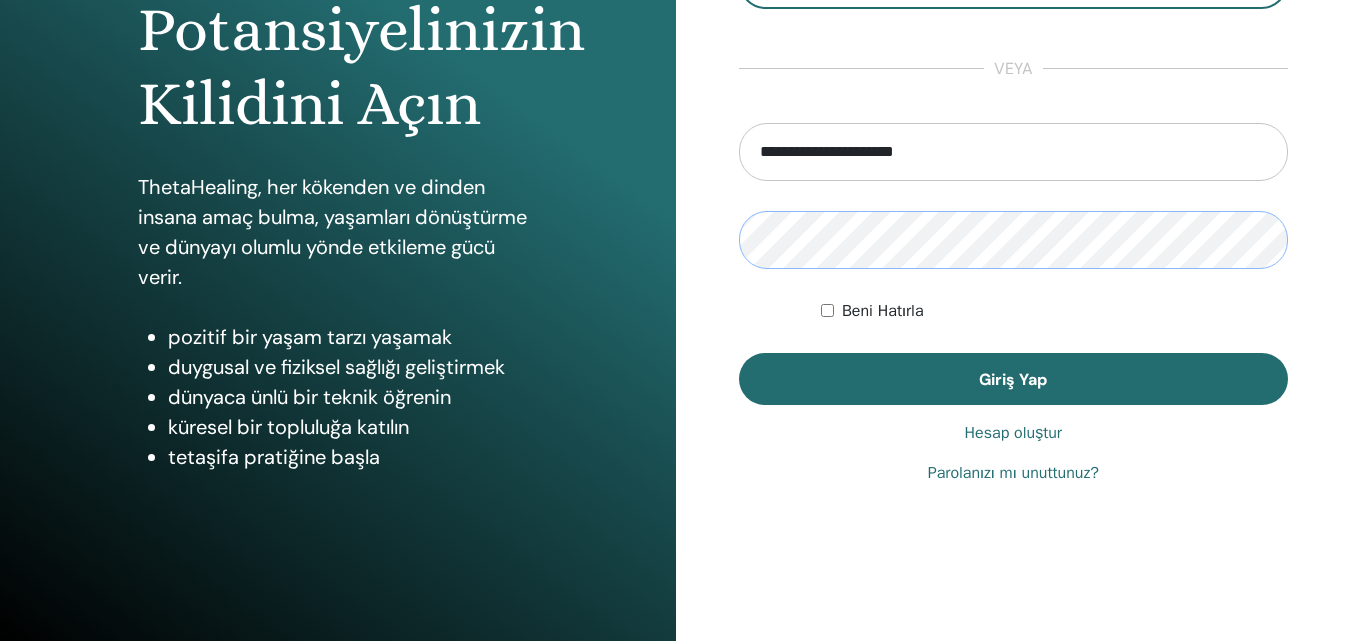 scroll, scrollTop: 319, scrollLeft: 0, axis: vertical 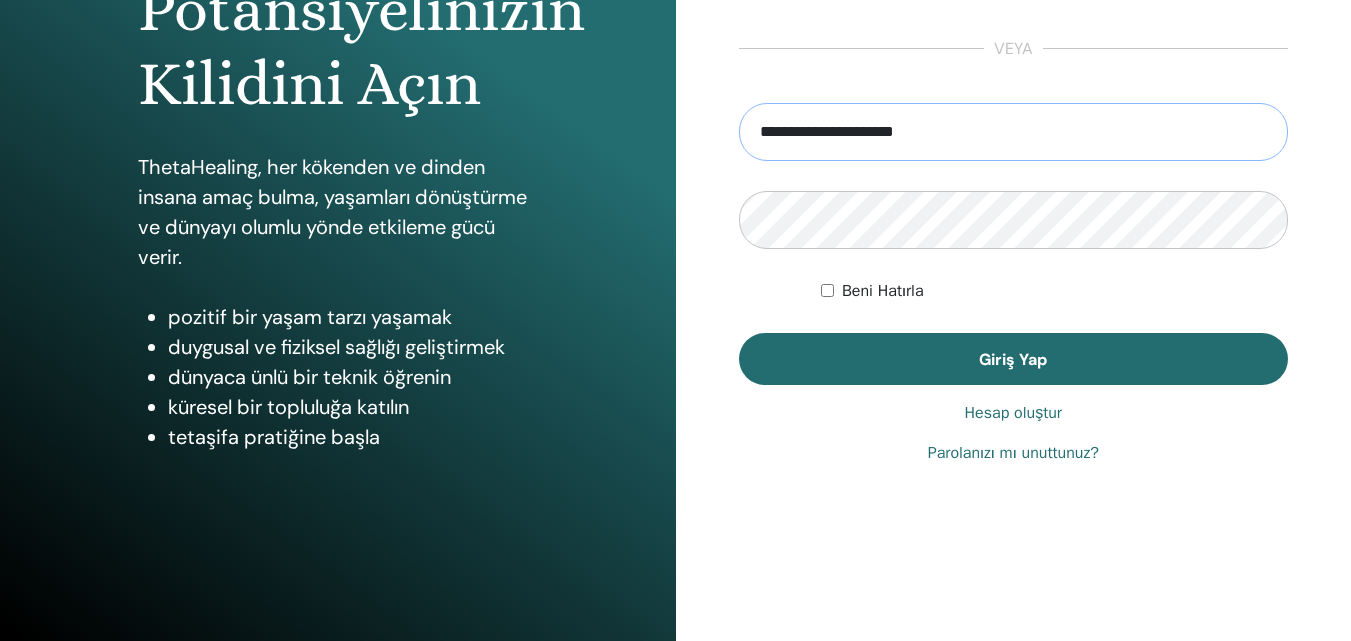 click on "**********" at bounding box center [1014, 132] 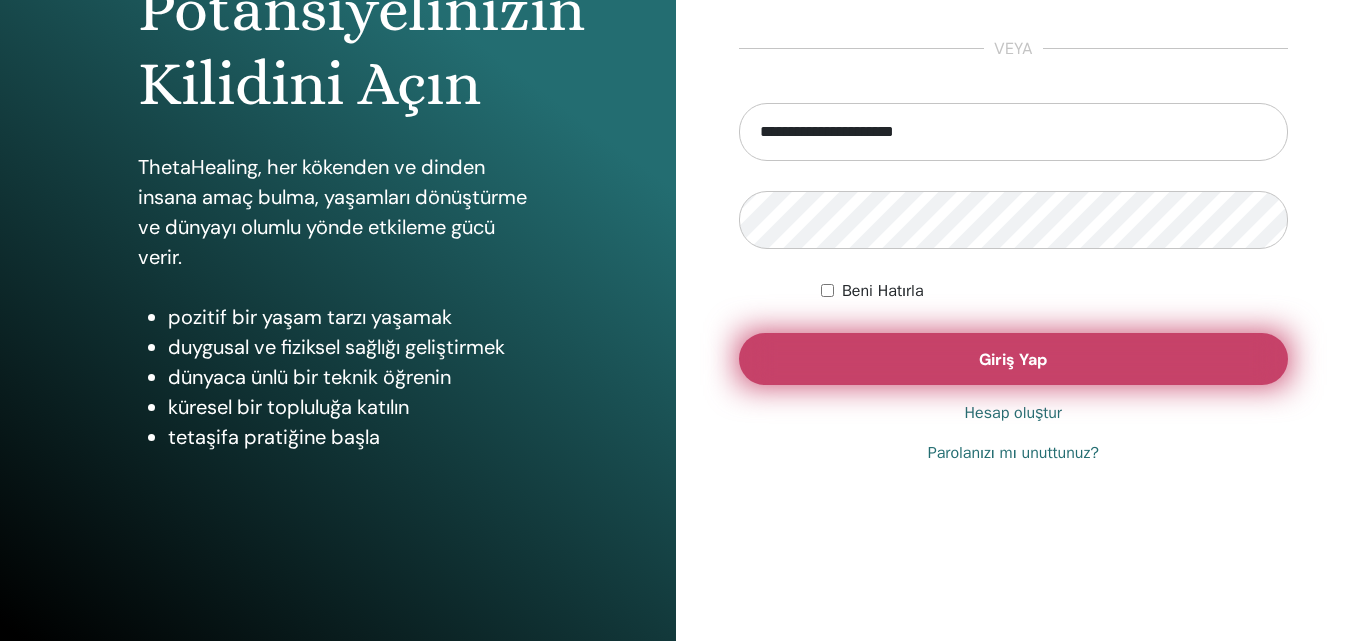 click on "Giriş Yap" at bounding box center (1014, 359) 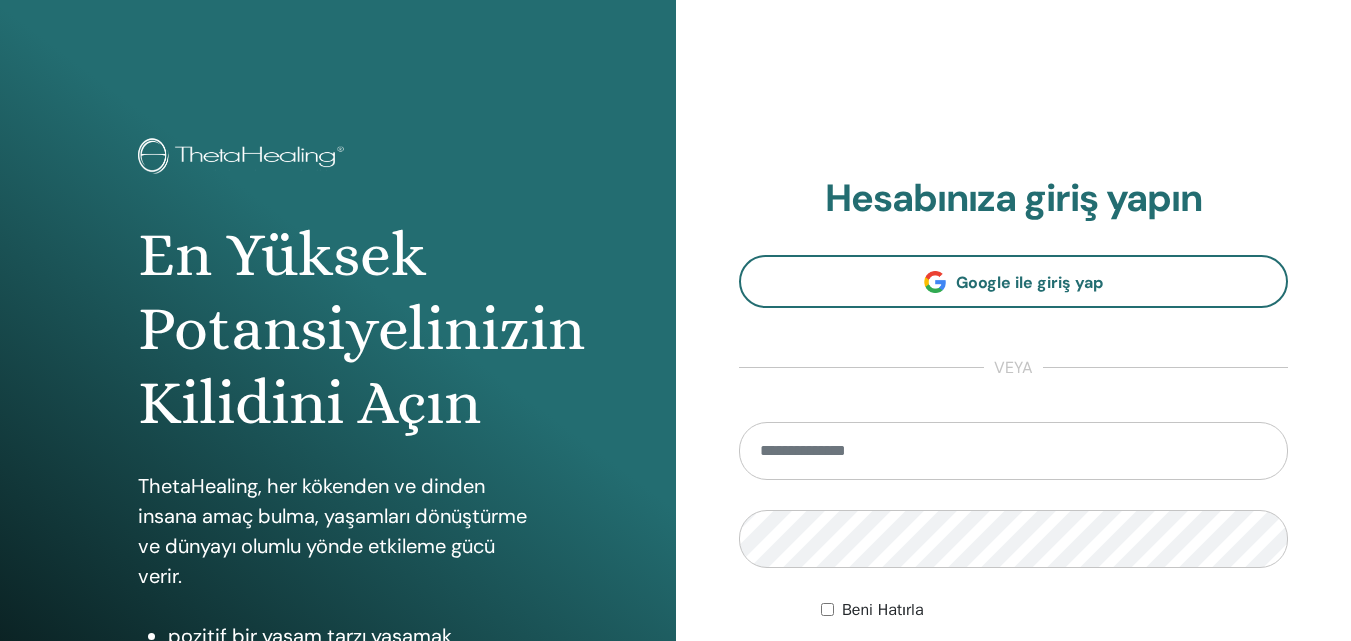 scroll, scrollTop: 0, scrollLeft: 0, axis: both 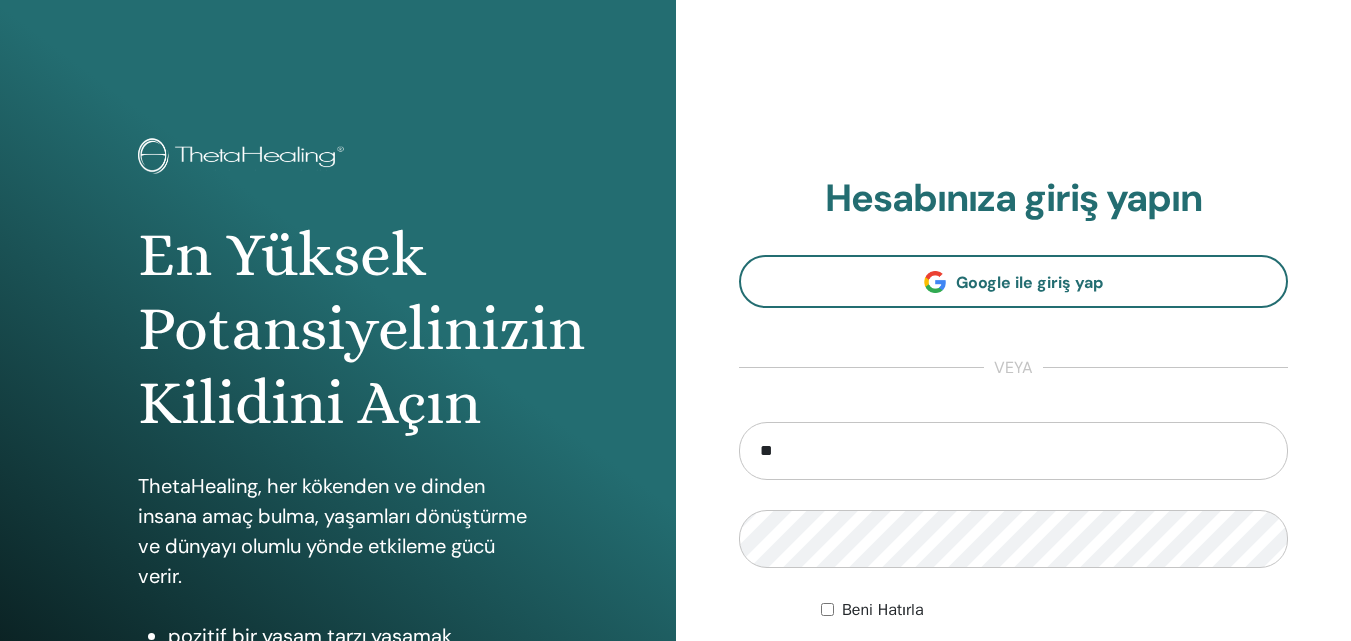 type on "*" 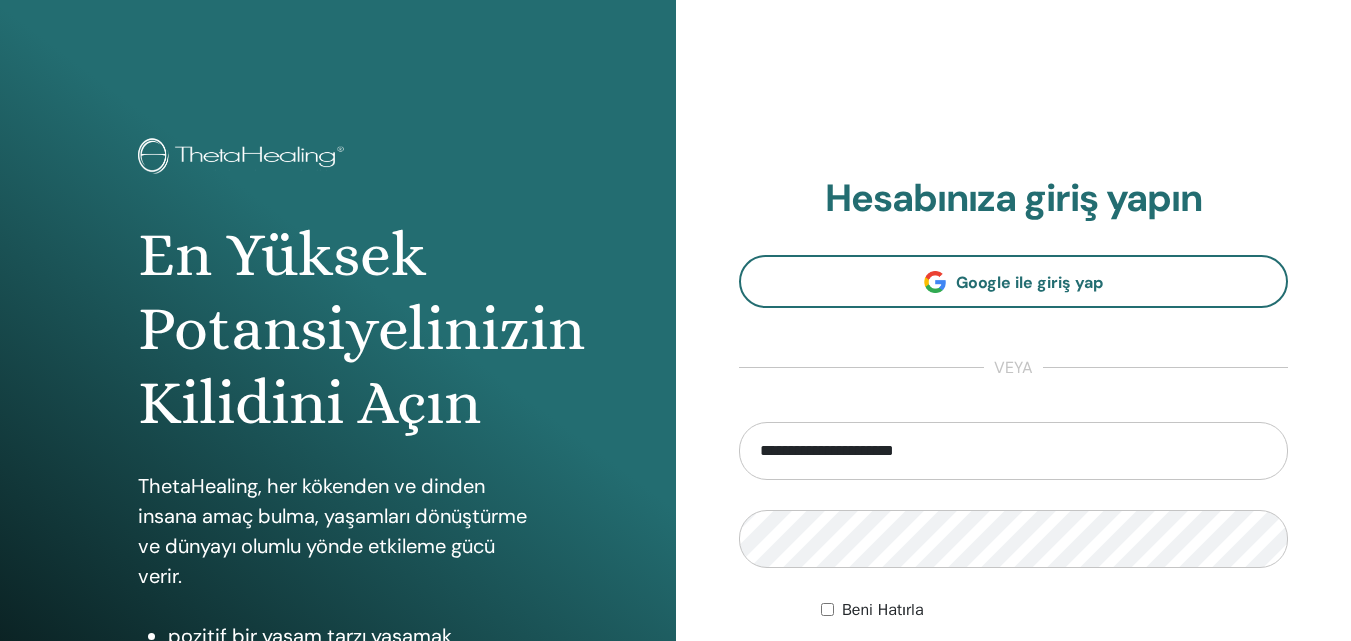 type on "**********" 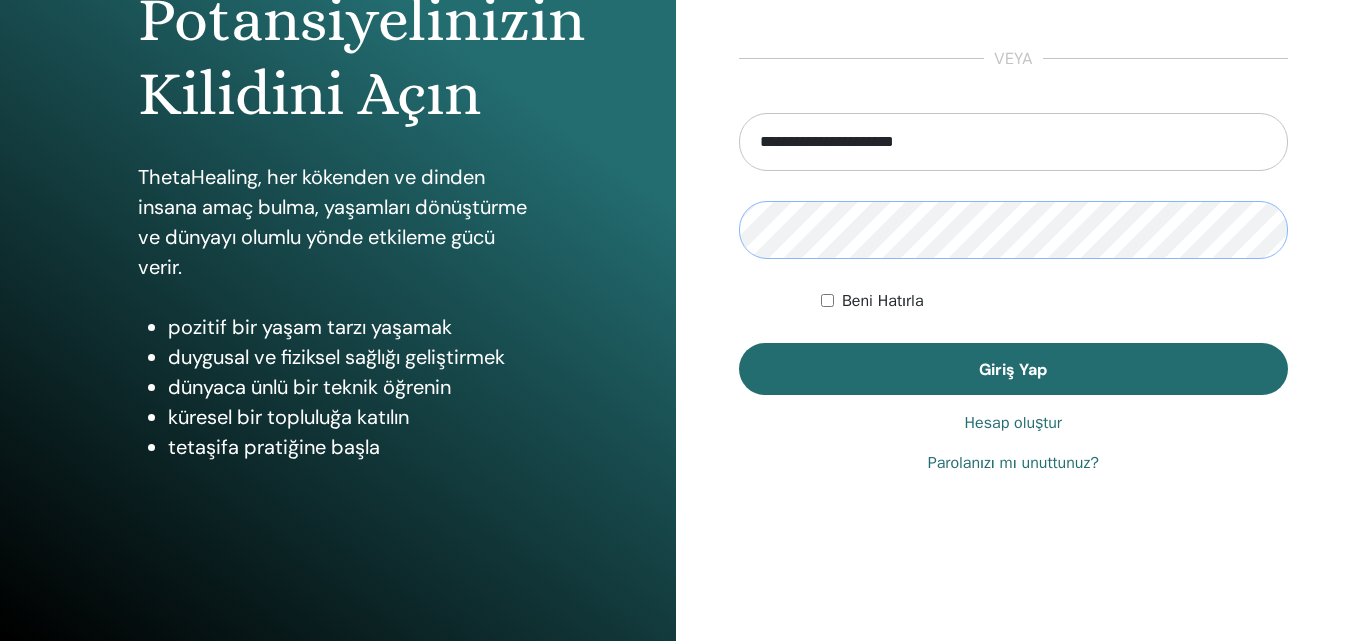 scroll, scrollTop: 319, scrollLeft: 0, axis: vertical 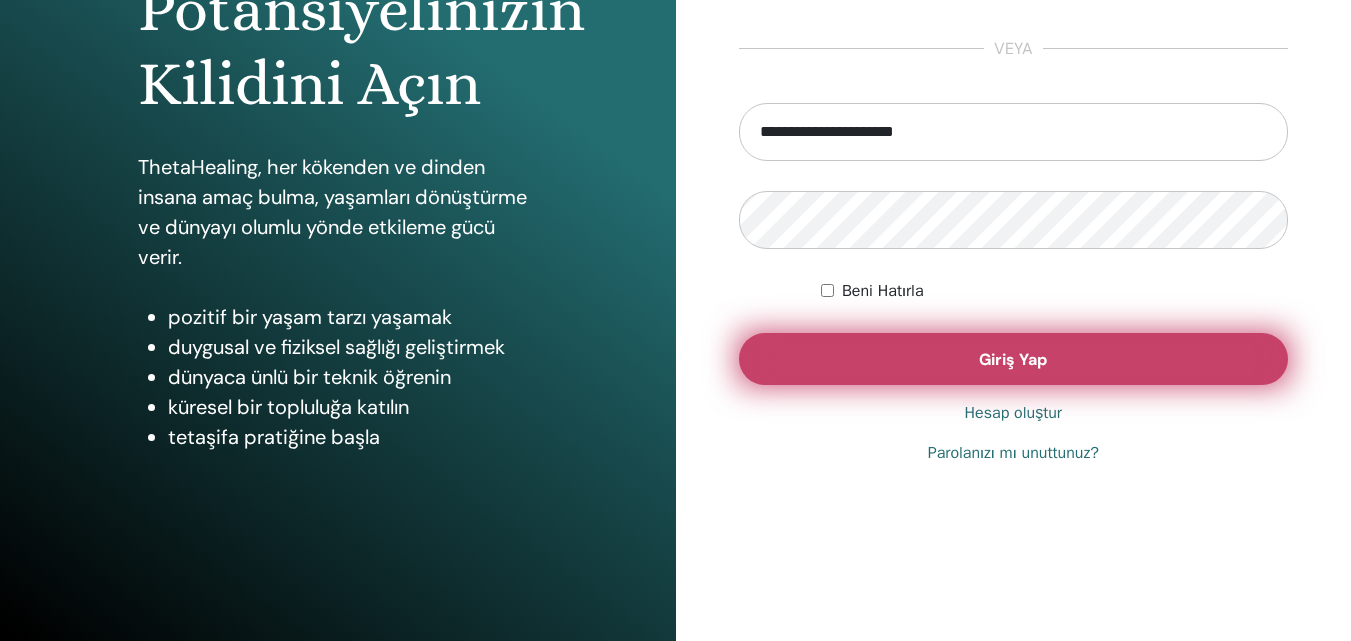 click on "Giriş Yap" at bounding box center (1013, 359) 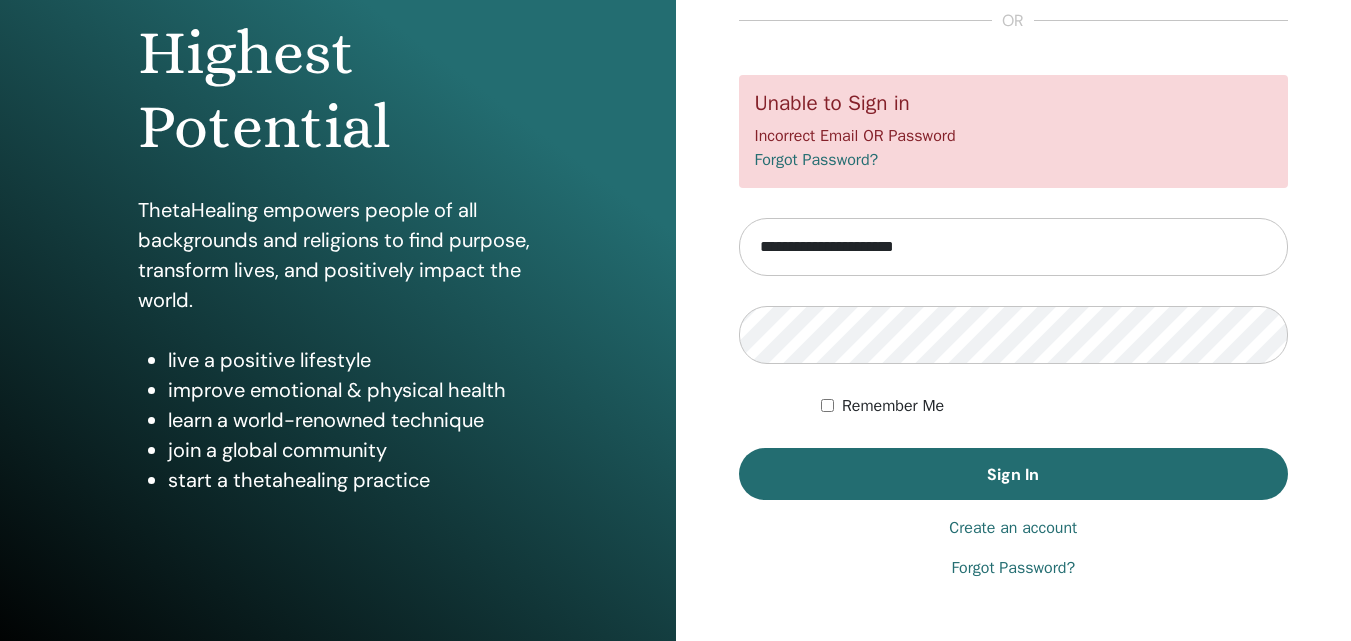 scroll, scrollTop: 319, scrollLeft: 0, axis: vertical 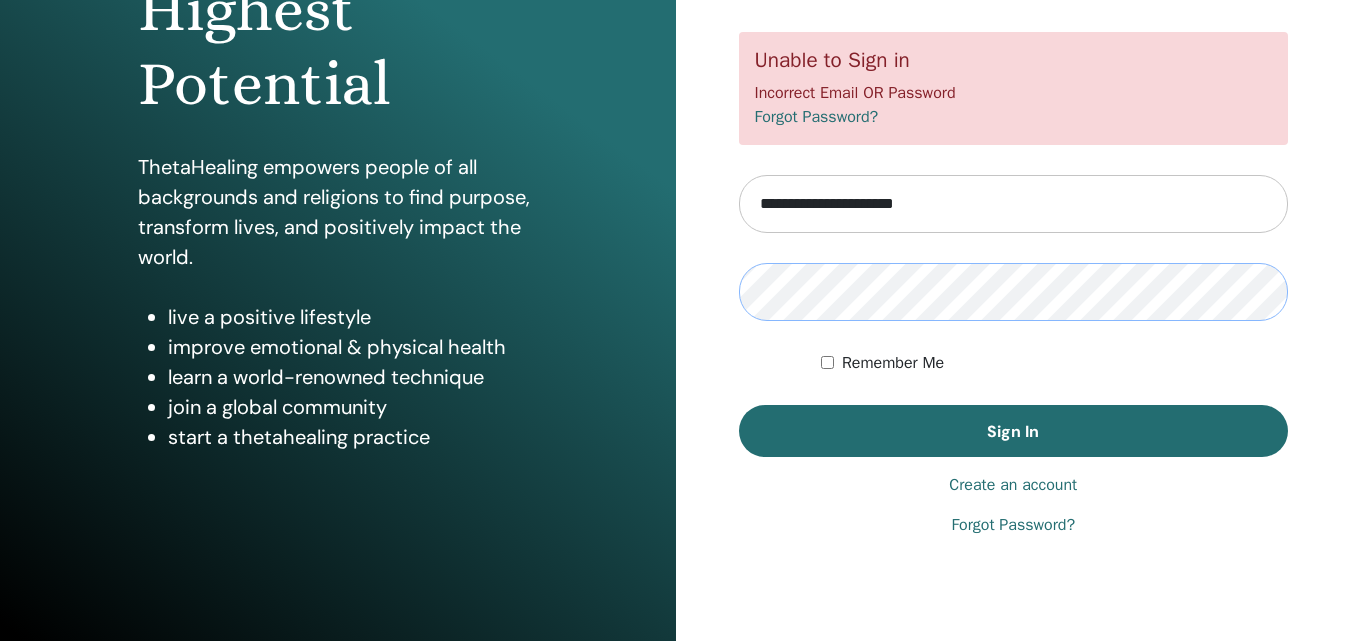 click on "Sign In" at bounding box center [1014, 431] 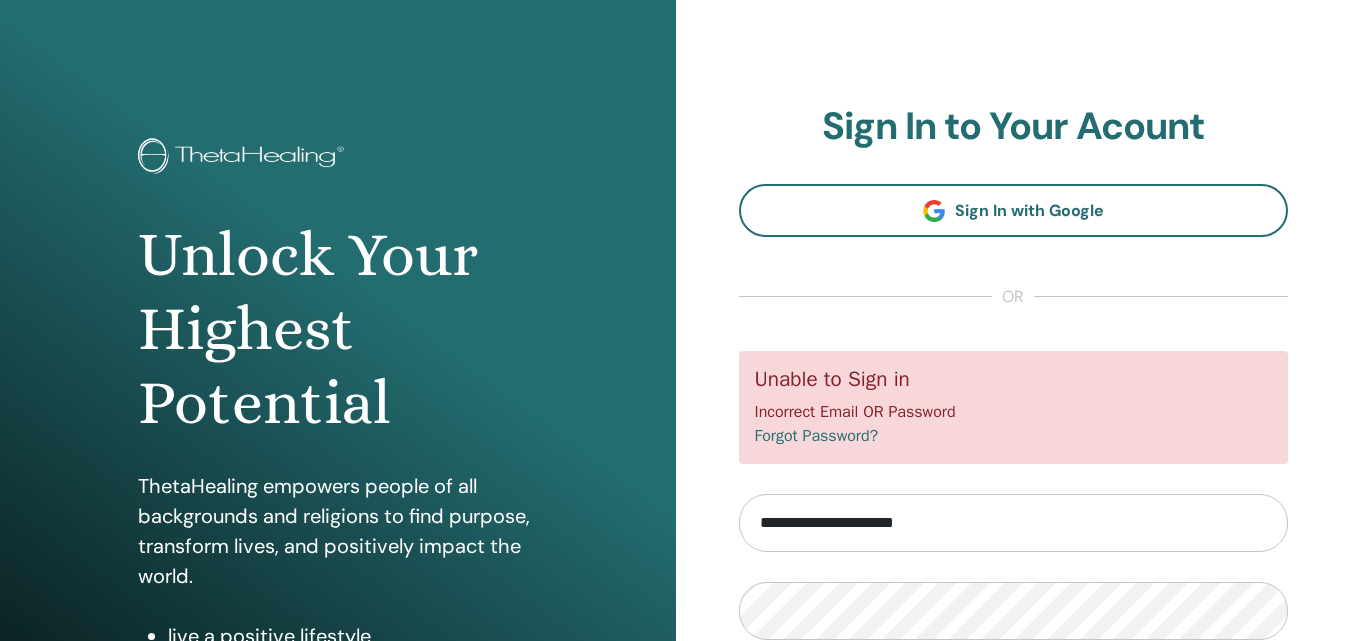 scroll, scrollTop: 0, scrollLeft: 0, axis: both 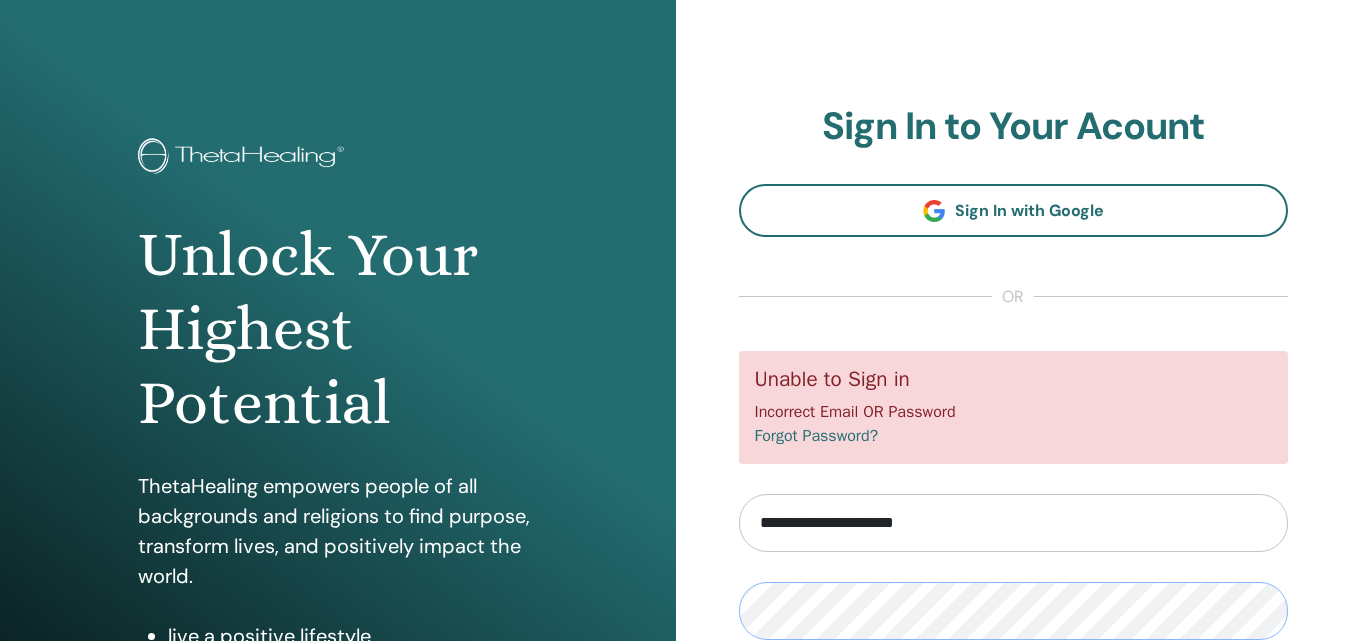 click on "Sign In" at bounding box center (1014, 750) 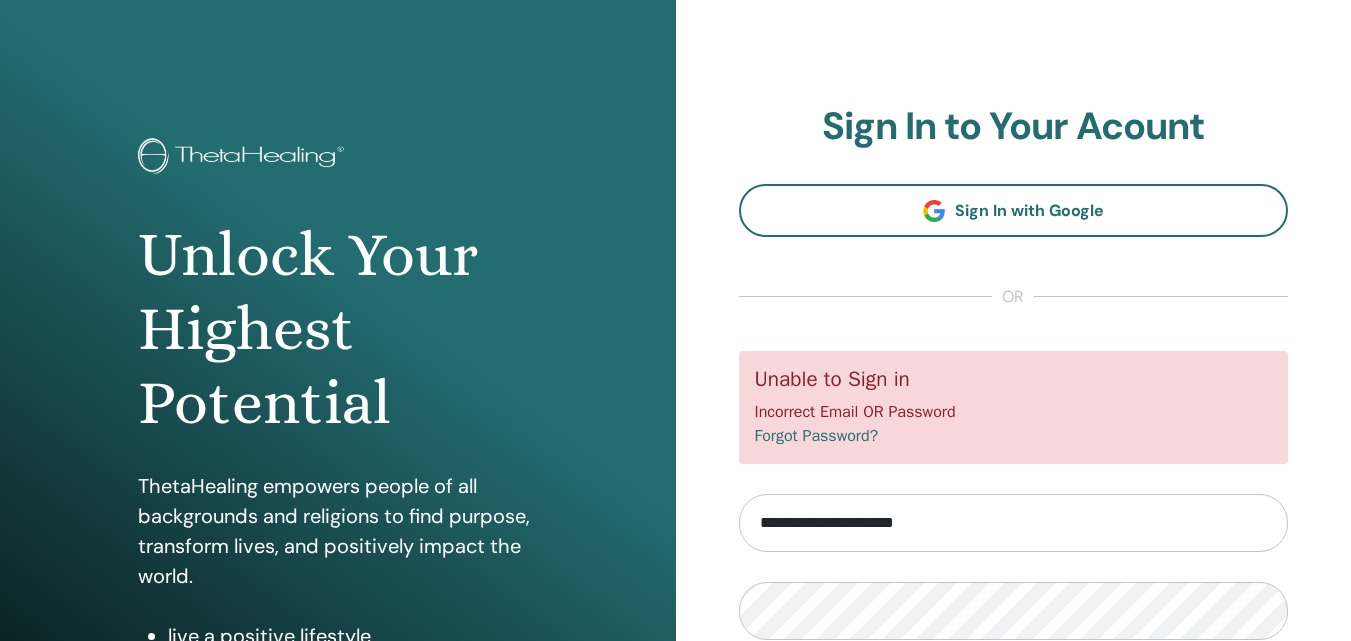 scroll, scrollTop: 0, scrollLeft: 0, axis: both 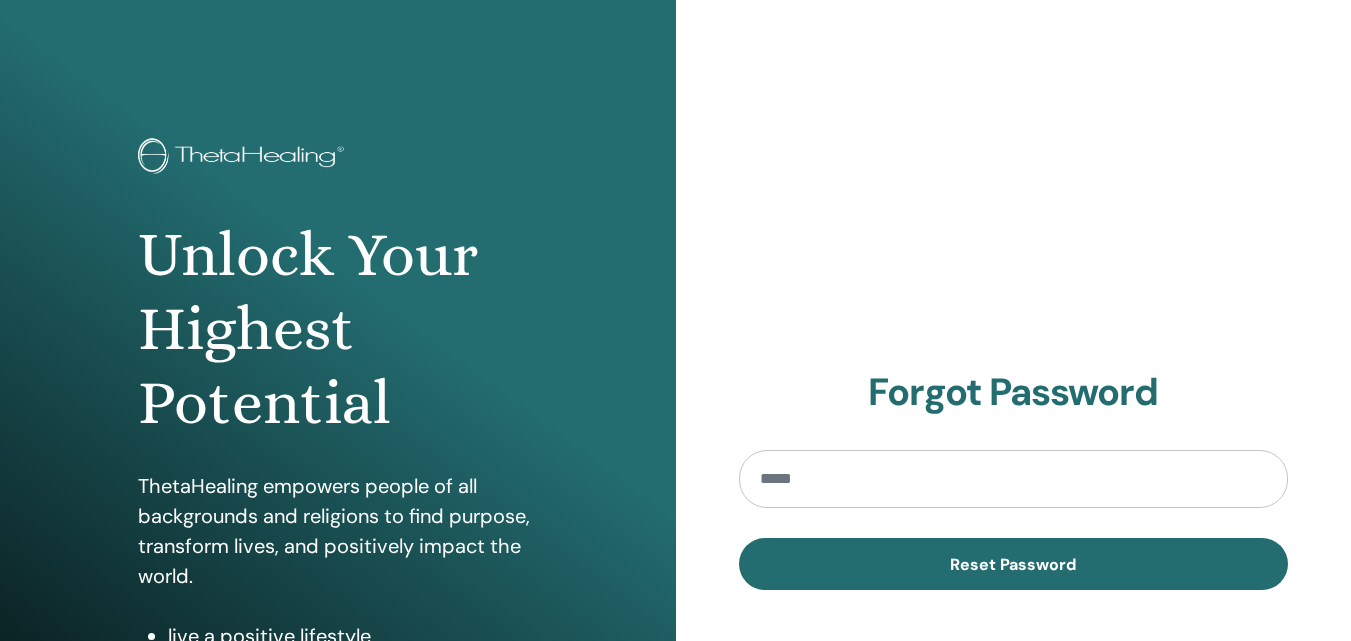click at bounding box center [1014, 479] 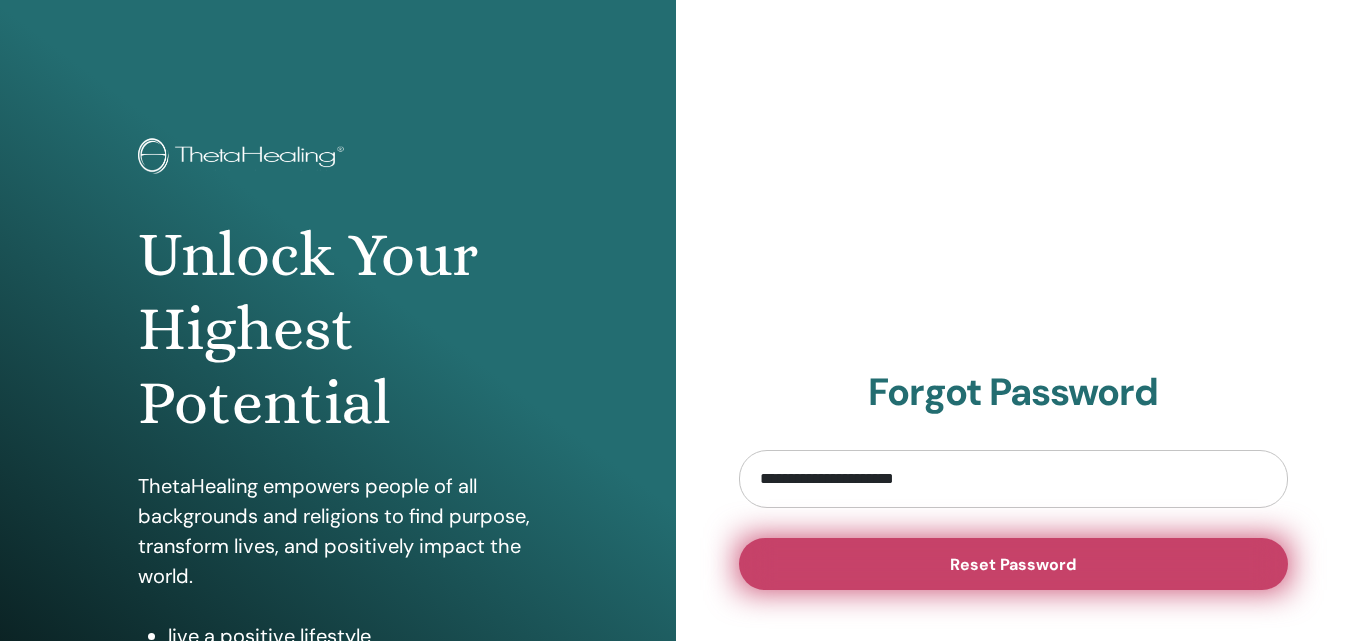 type on "**********" 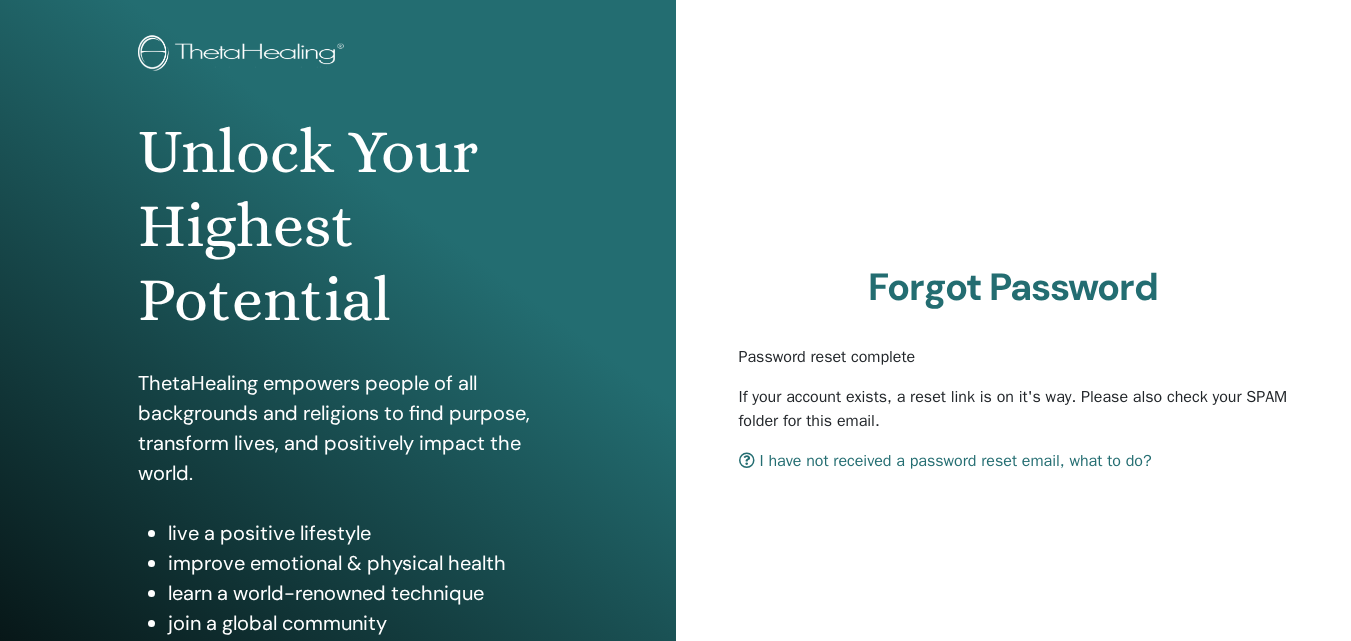 scroll, scrollTop: 167, scrollLeft: 0, axis: vertical 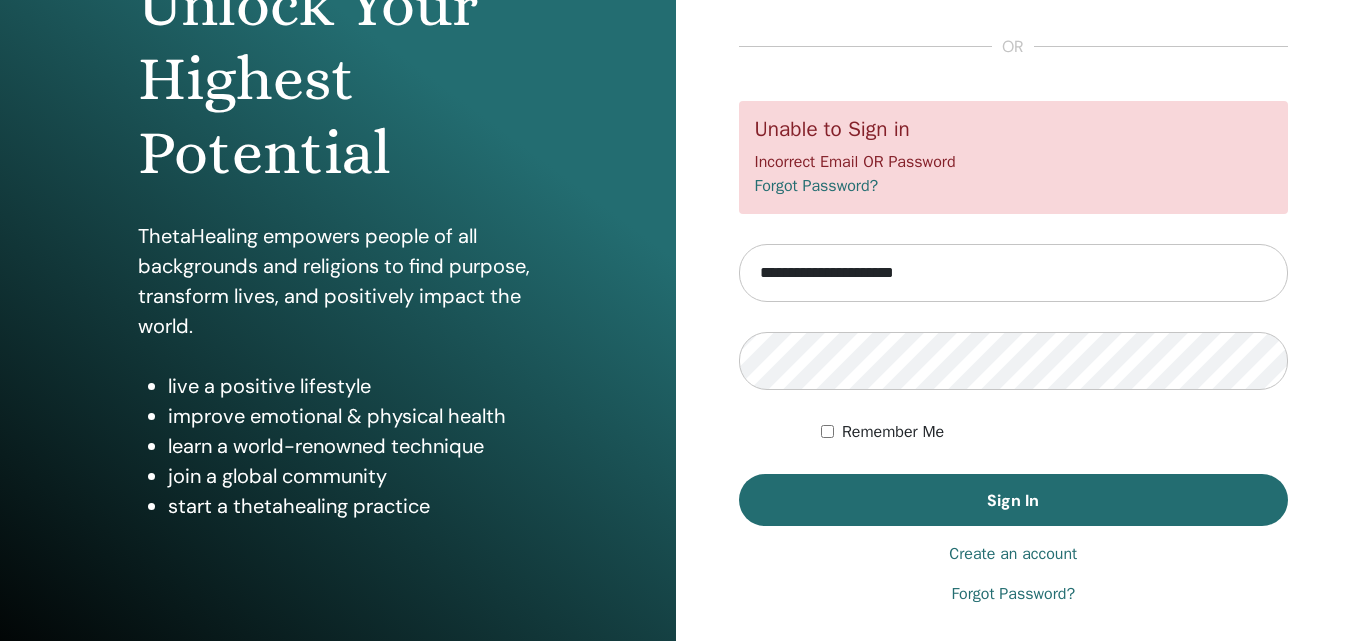 click on "Create an account" at bounding box center [1013, 554] 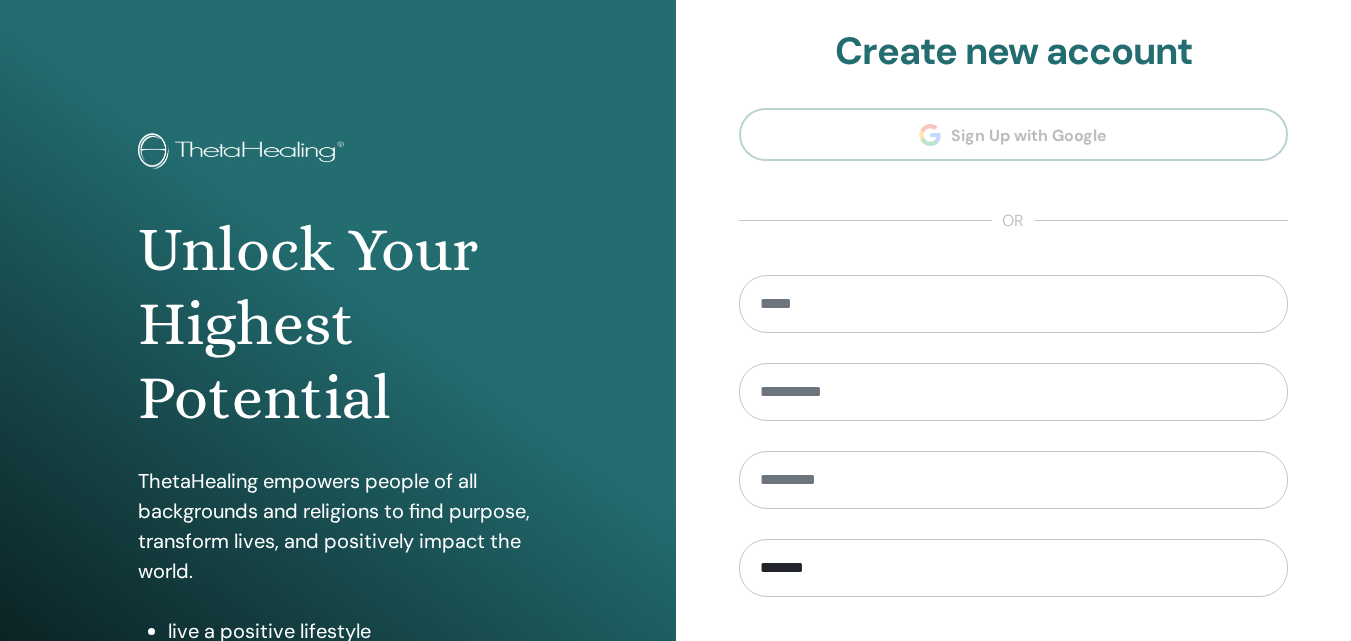 scroll, scrollTop: 0, scrollLeft: 0, axis: both 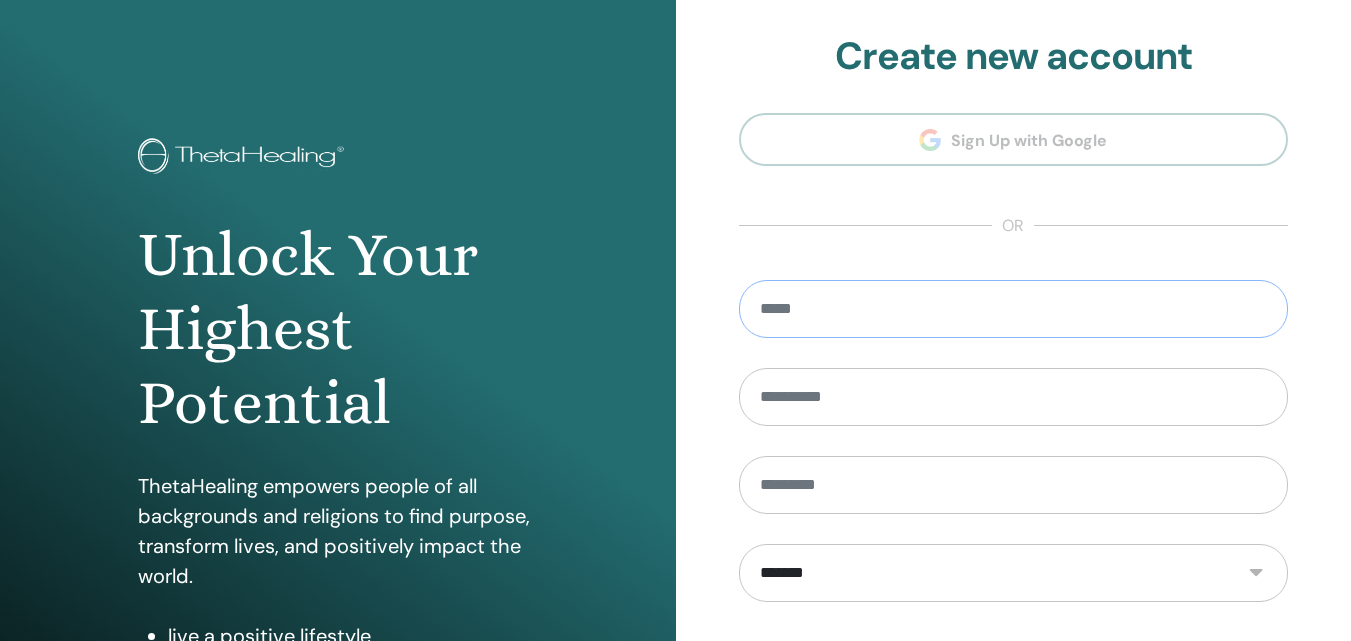 click at bounding box center (1014, 309) 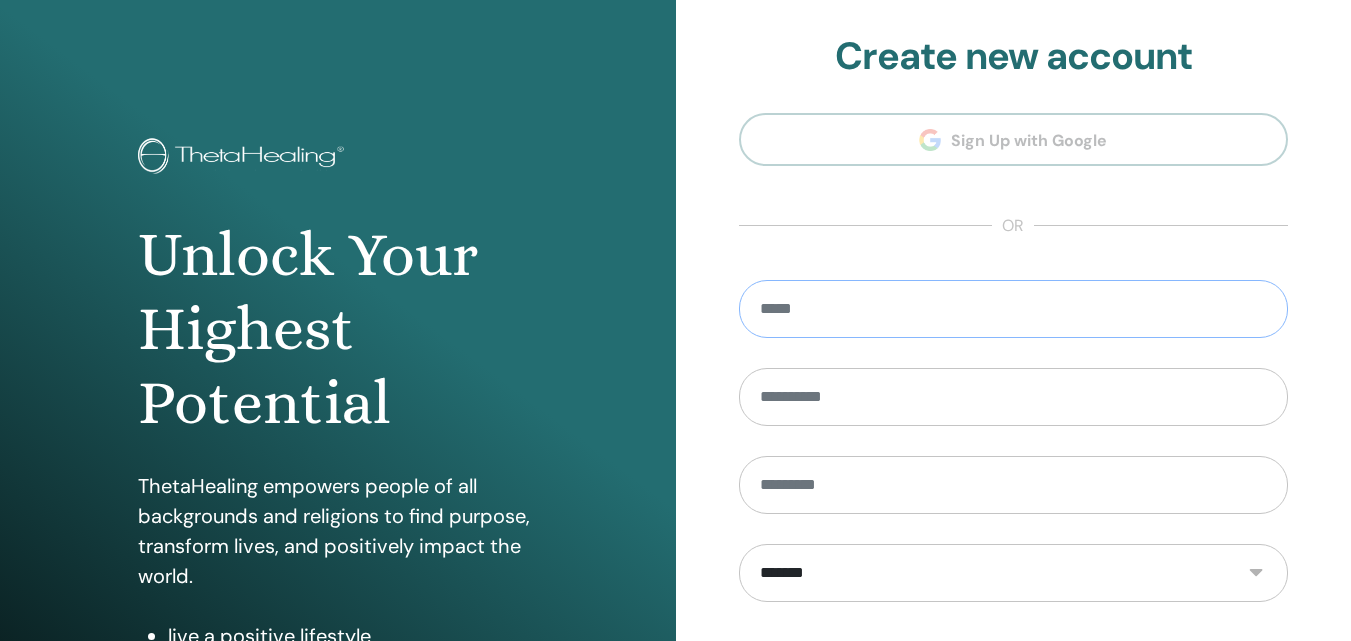 paste on "**********" 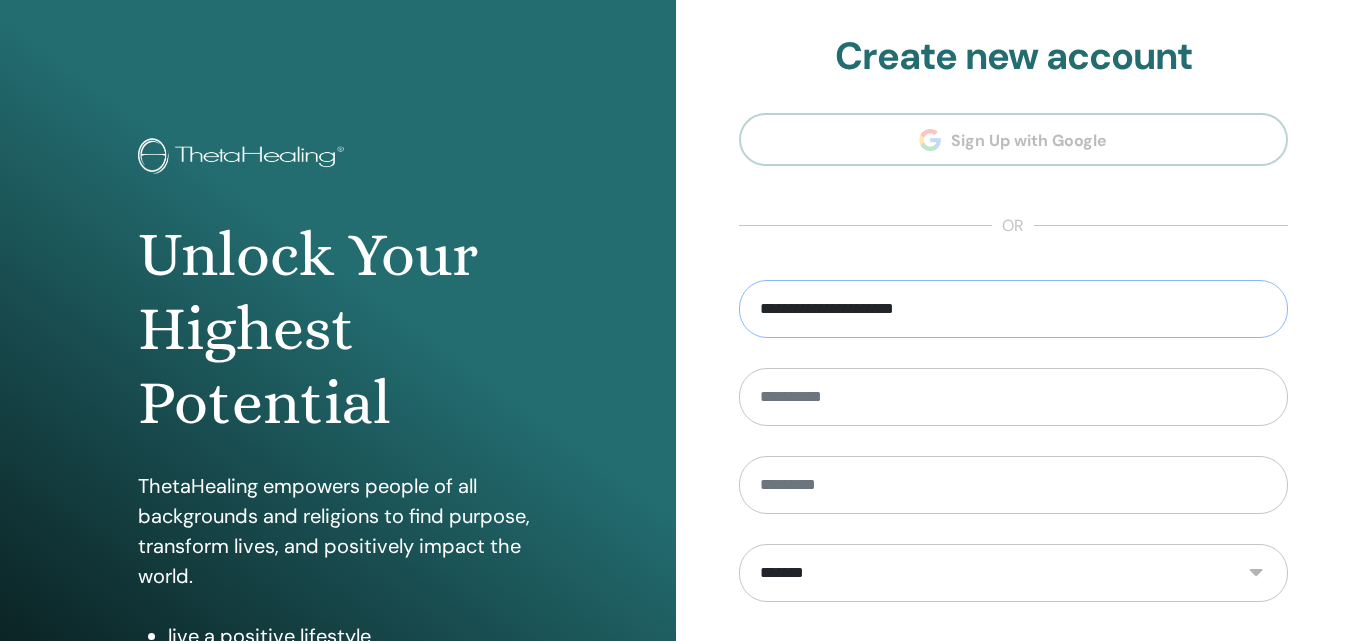 type on "**********" 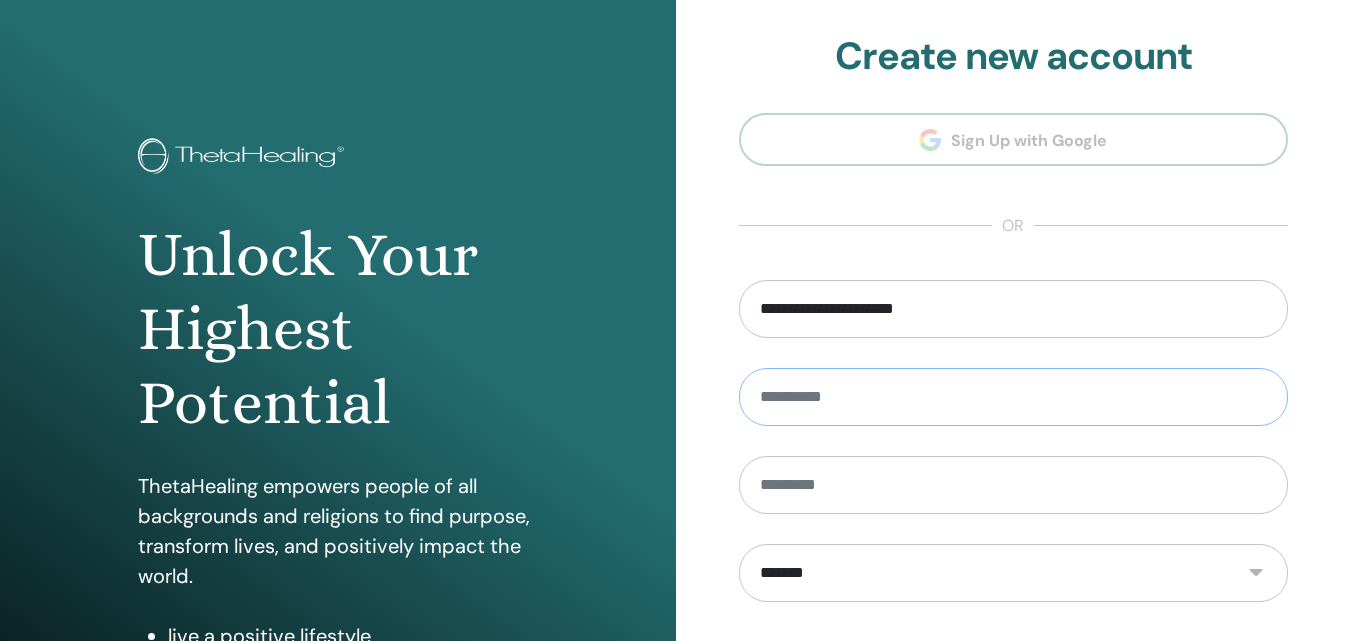 click at bounding box center [1014, 397] 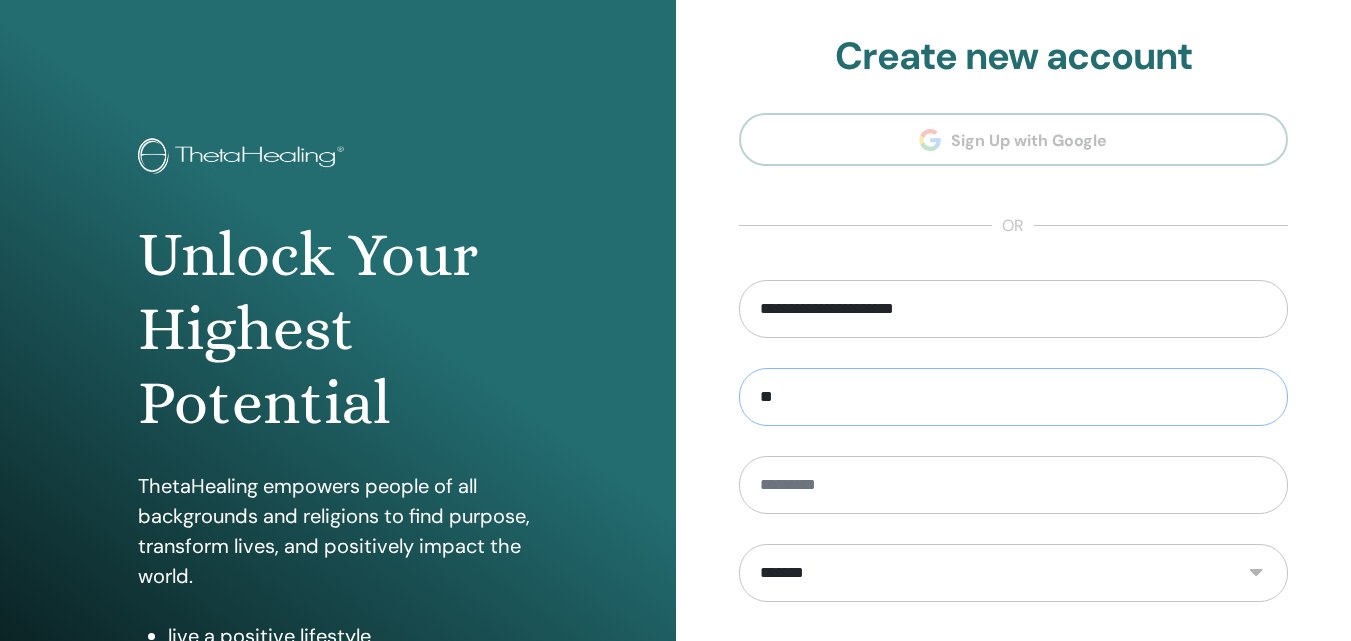 type on "*" 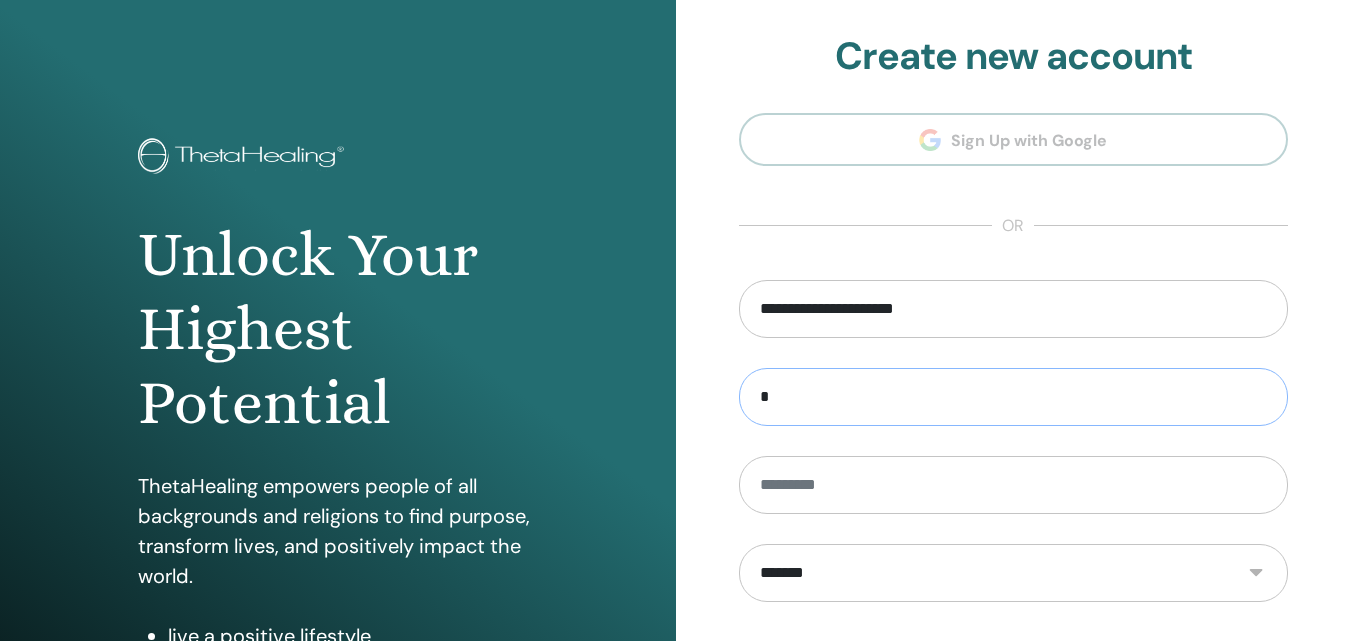 type 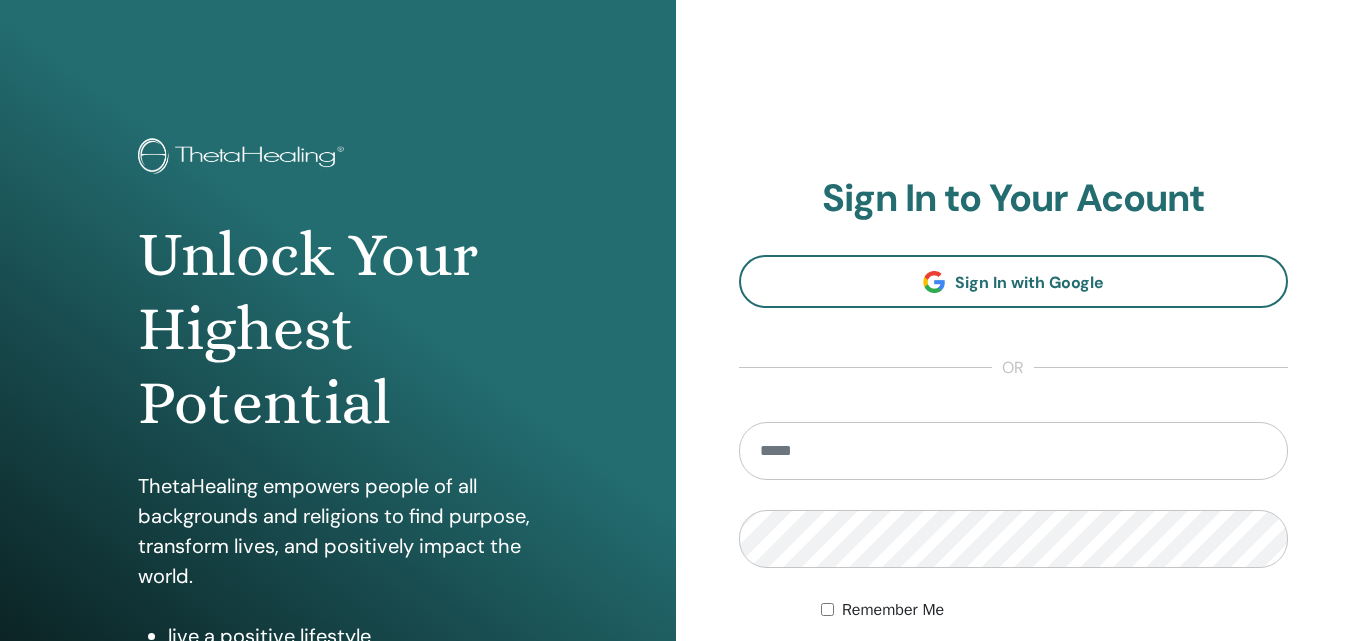 scroll, scrollTop: 0, scrollLeft: 0, axis: both 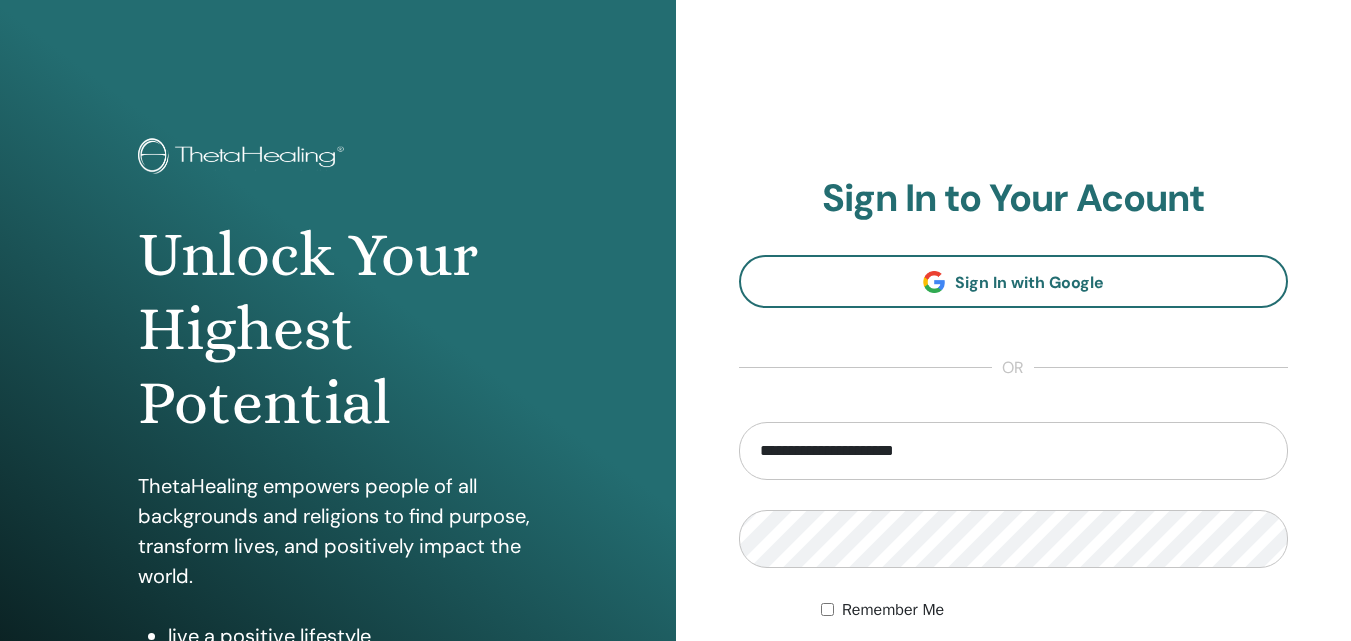 type on "**********" 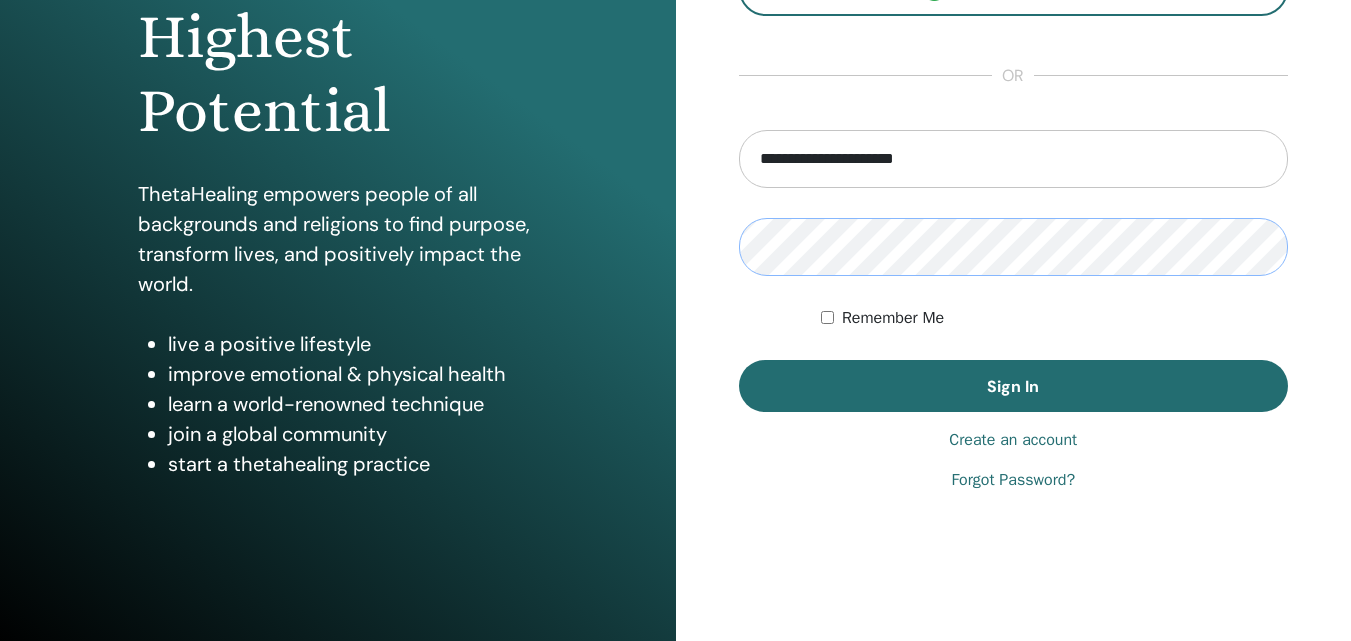 scroll, scrollTop: 319, scrollLeft: 0, axis: vertical 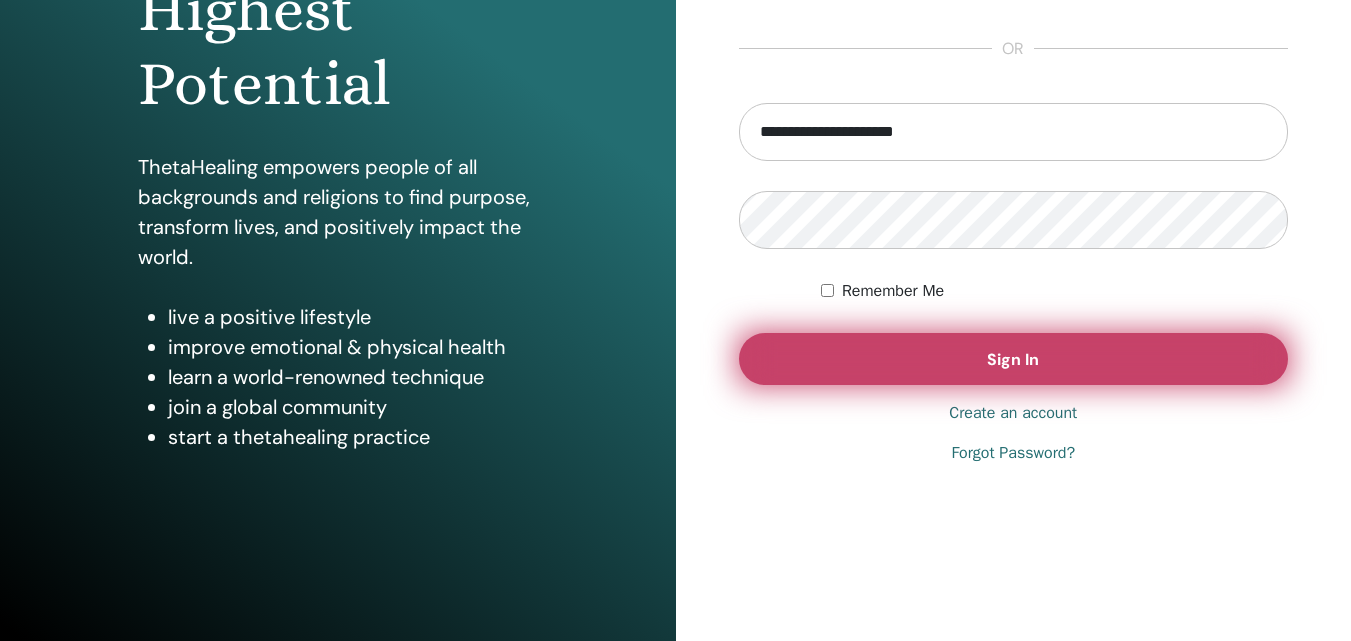 click on "Sign In" at bounding box center (1014, 359) 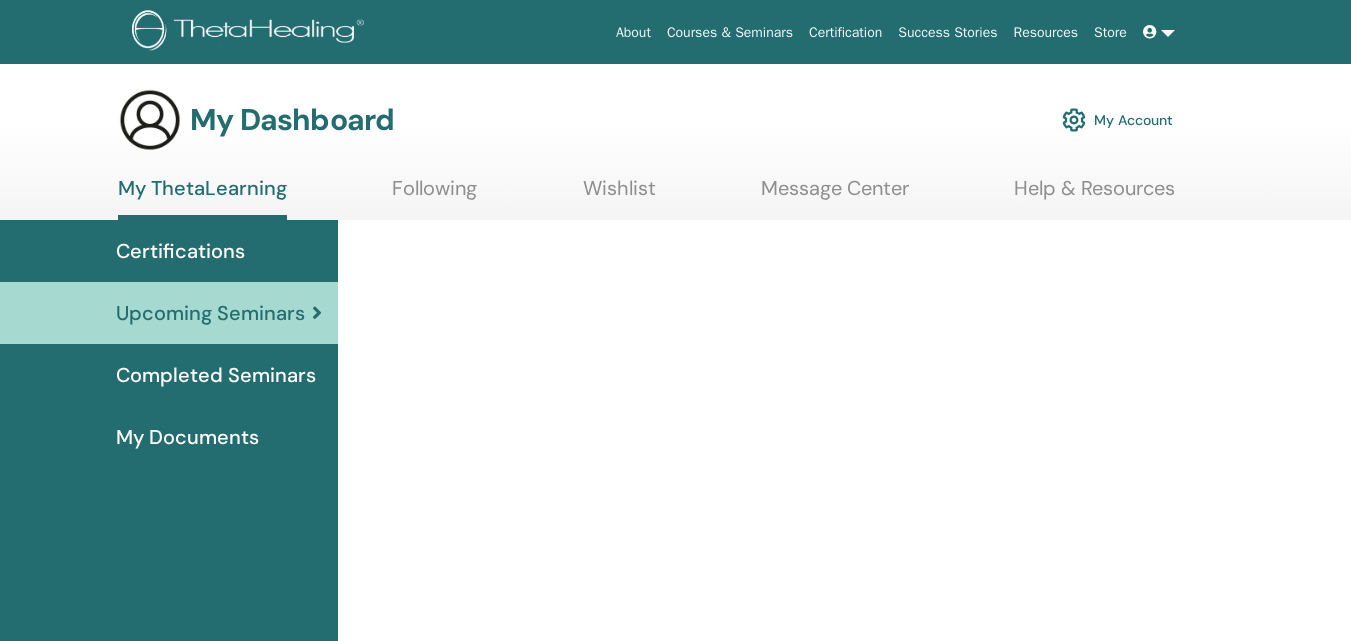 scroll, scrollTop: 0, scrollLeft: 0, axis: both 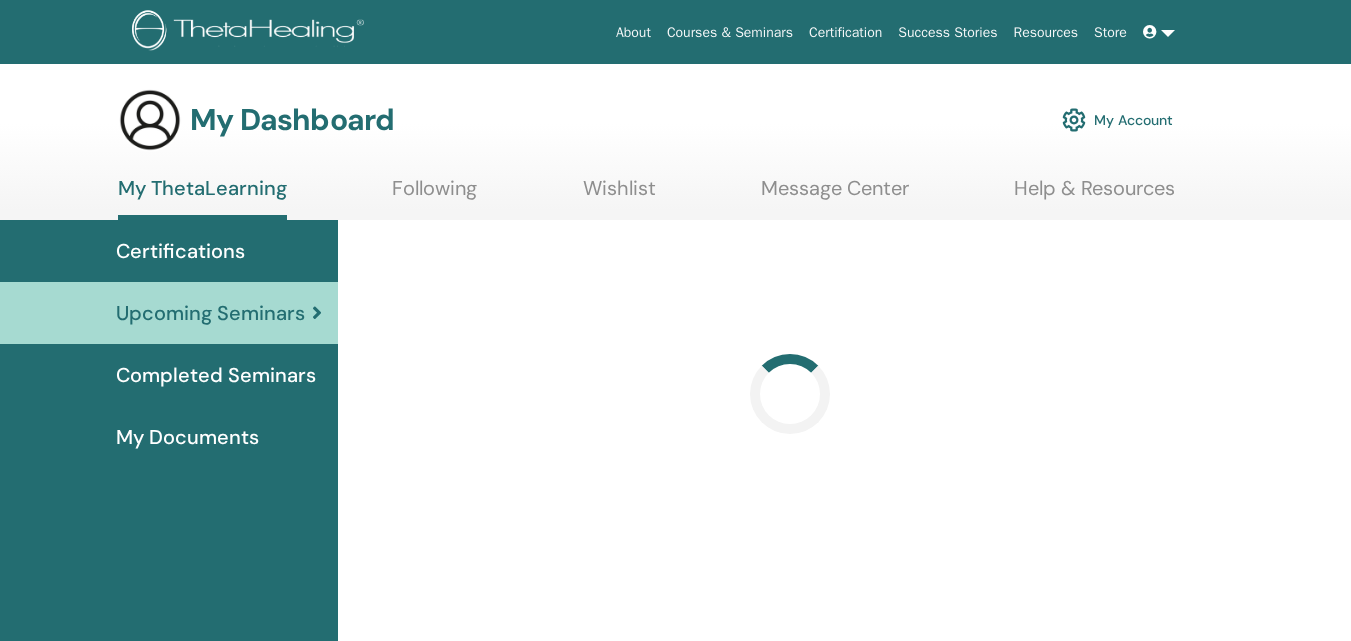 click on "My Account" at bounding box center (1117, 120) 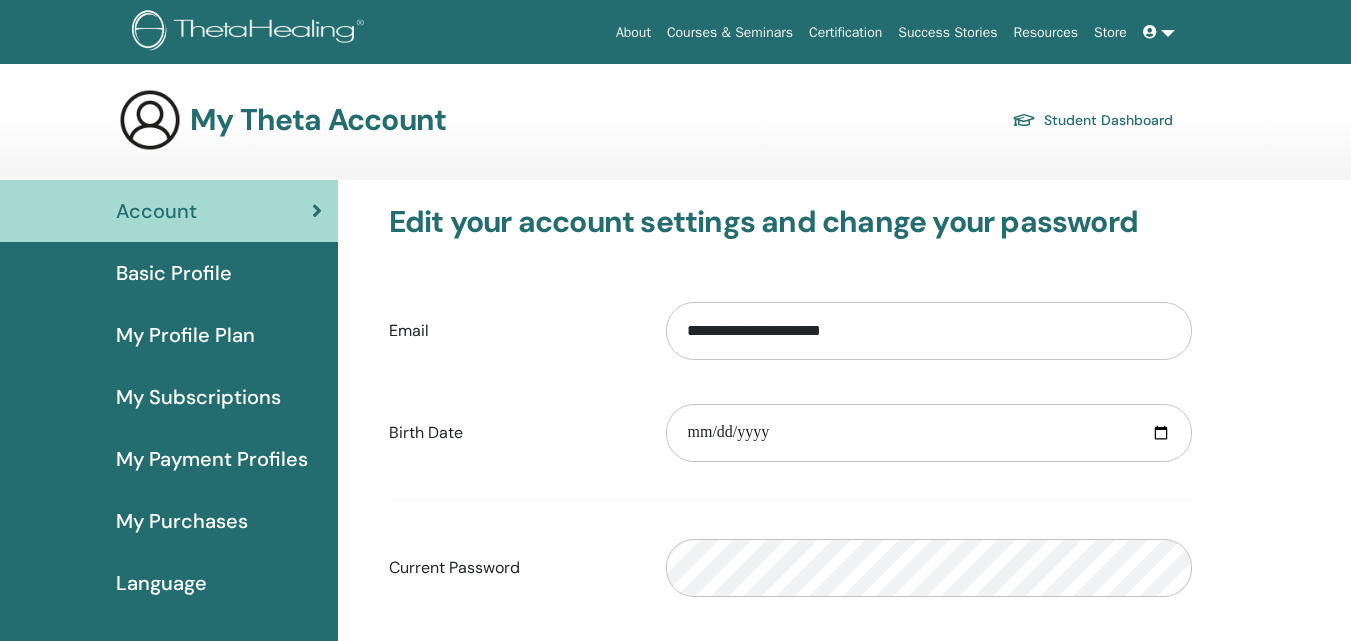 scroll, scrollTop: 0, scrollLeft: 0, axis: both 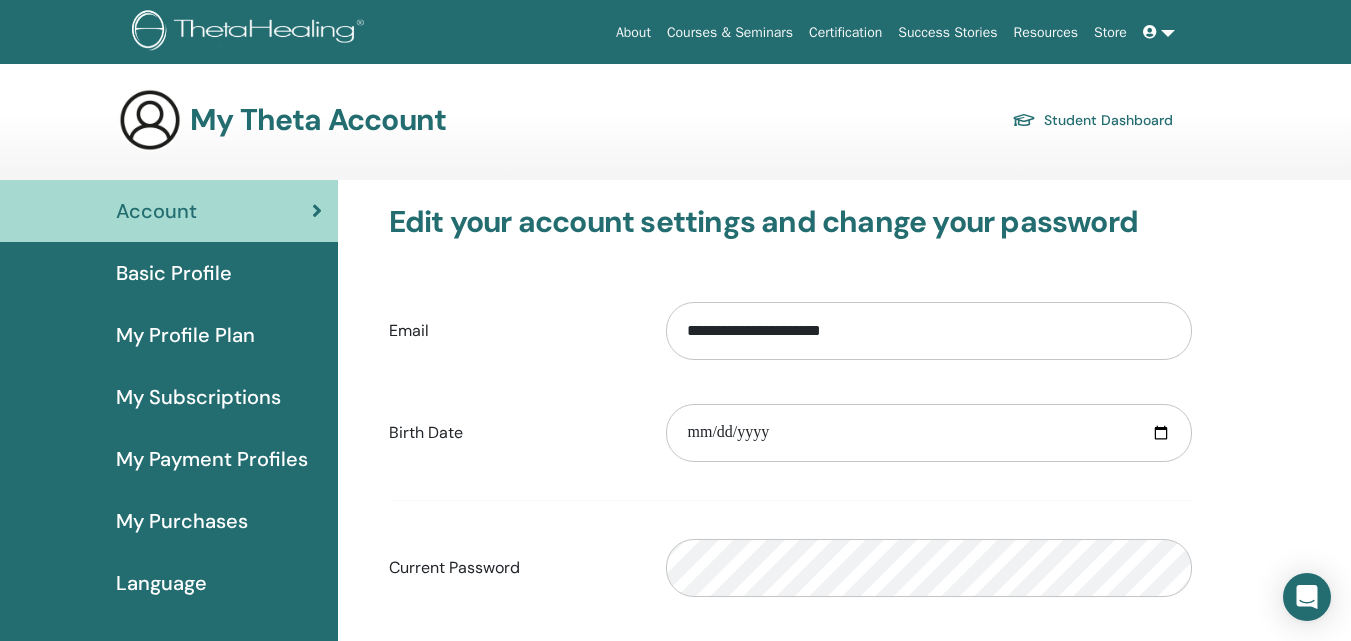 click at bounding box center [1152, 32] 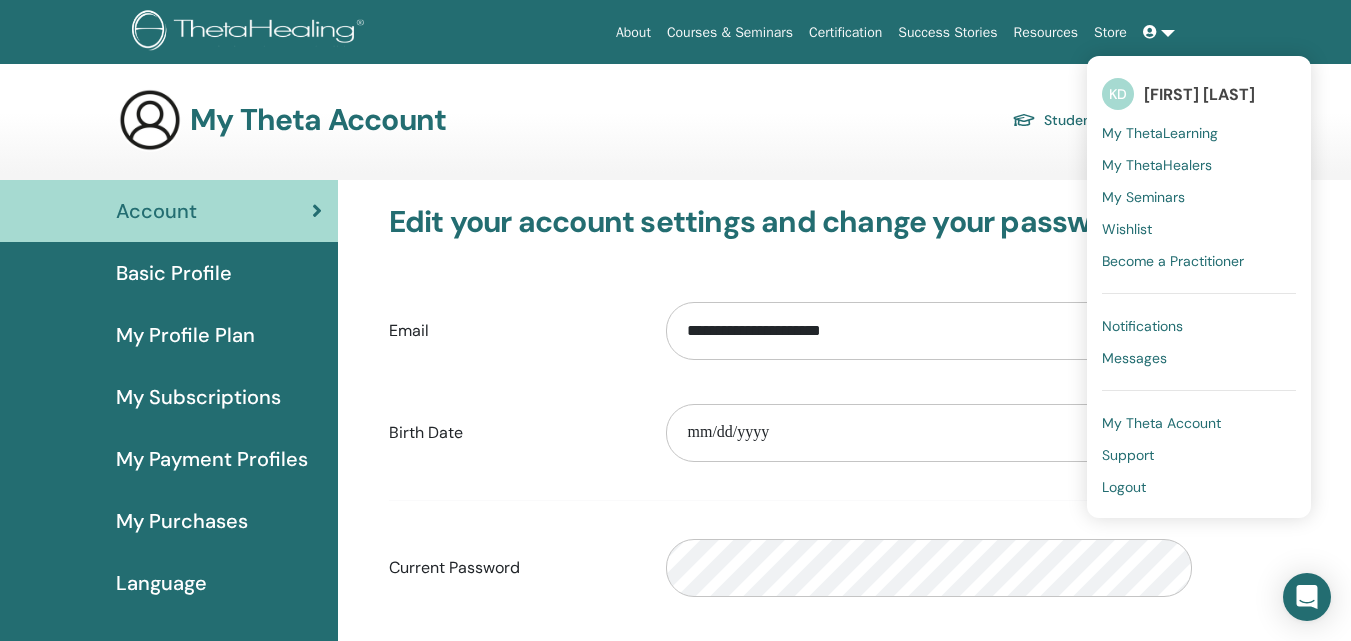 click on "Support" at bounding box center [1128, 455] 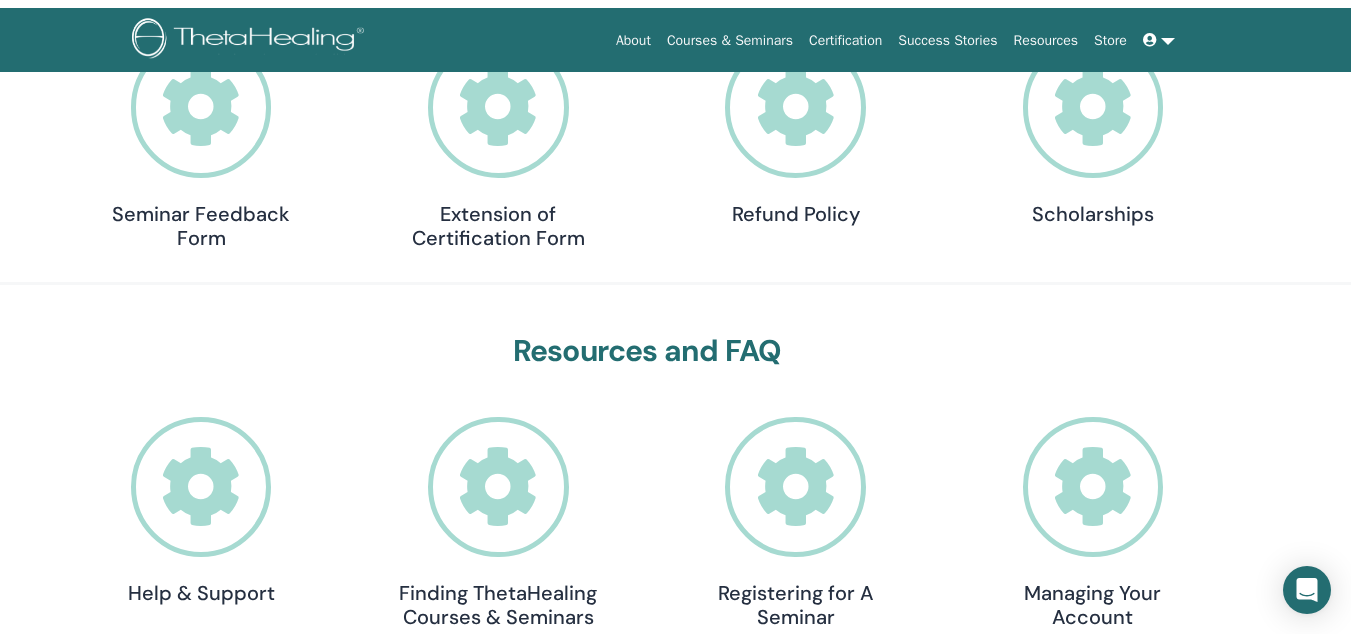 scroll, scrollTop: 0, scrollLeft: 0, axis: both 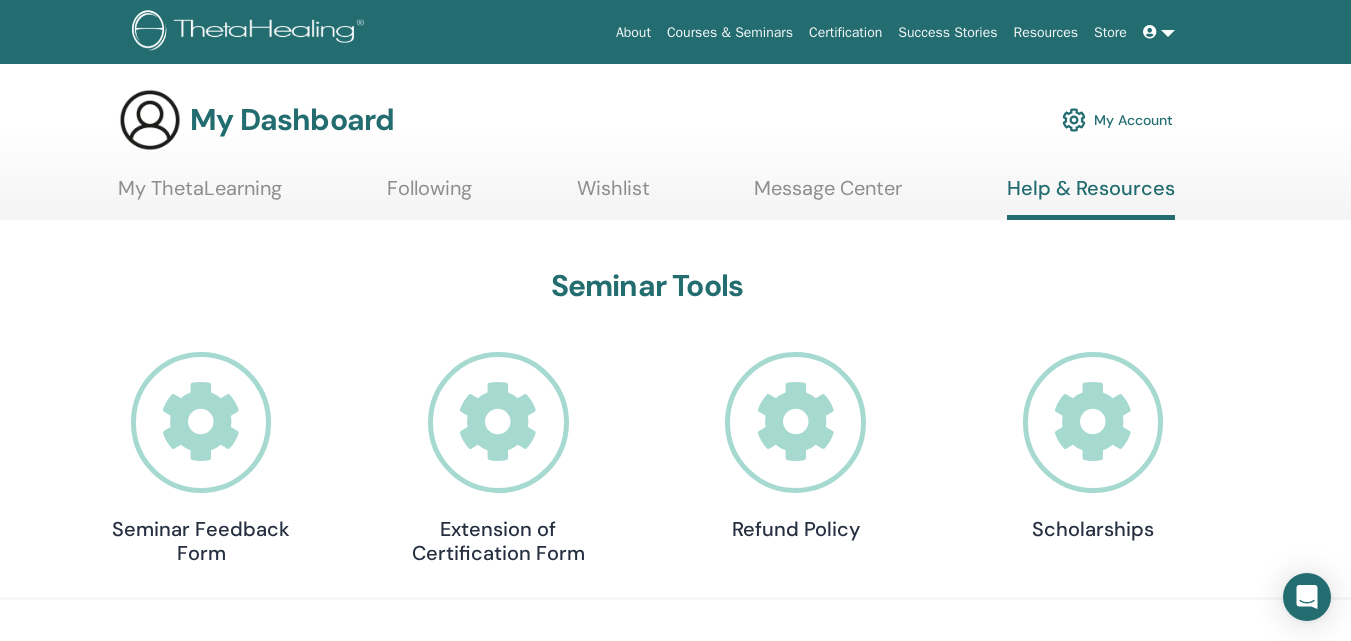 click on "My Account" at bounding box center [1117, 120] 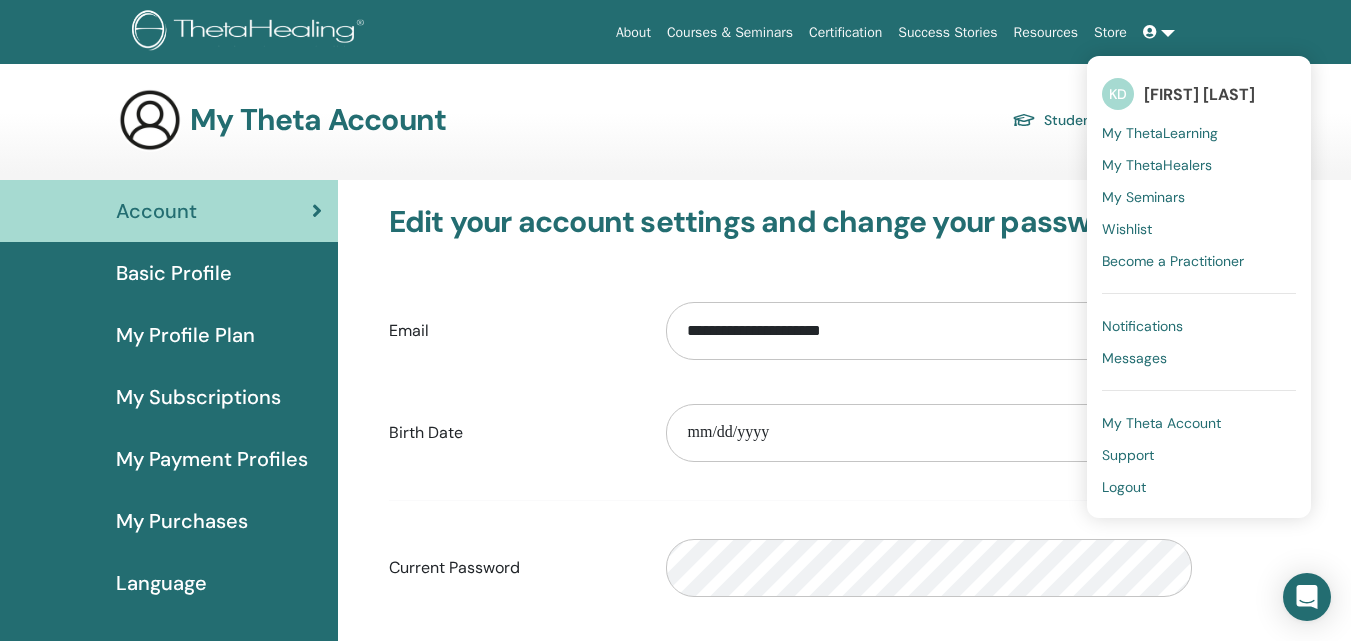 scroll, scrollTop: 0, scrollLeft: 0, axis: both 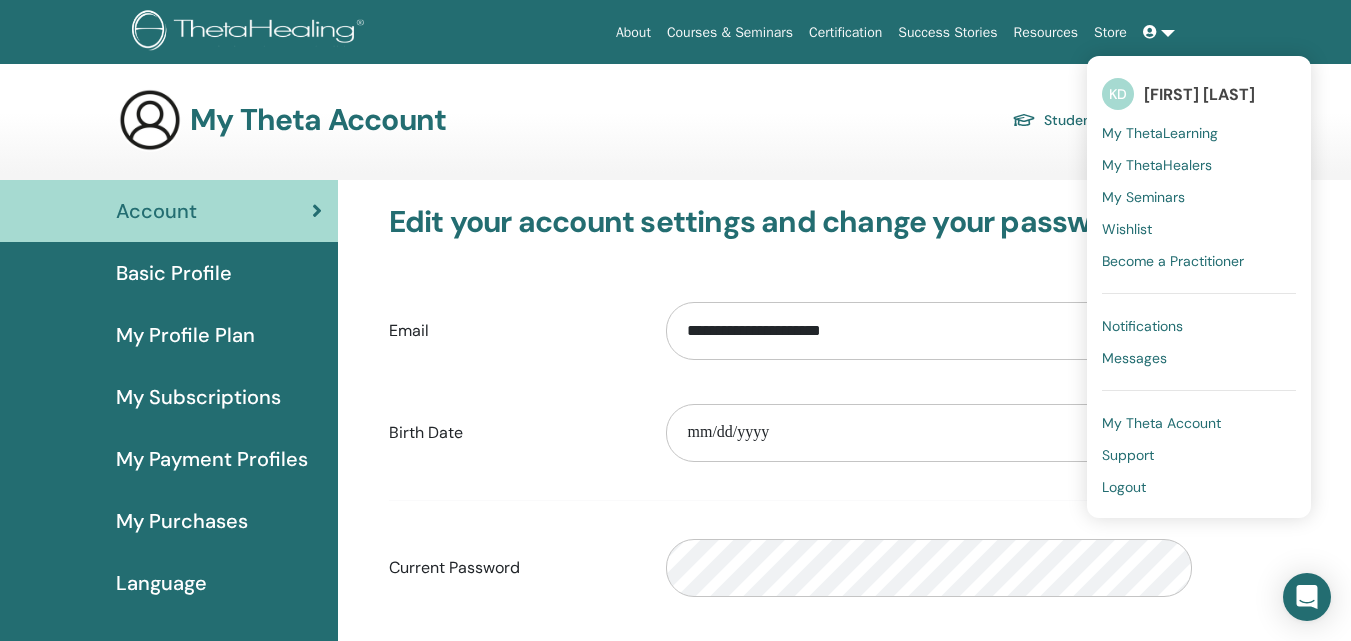 click on "My Theta Account" at bounding box center [1161, 423] 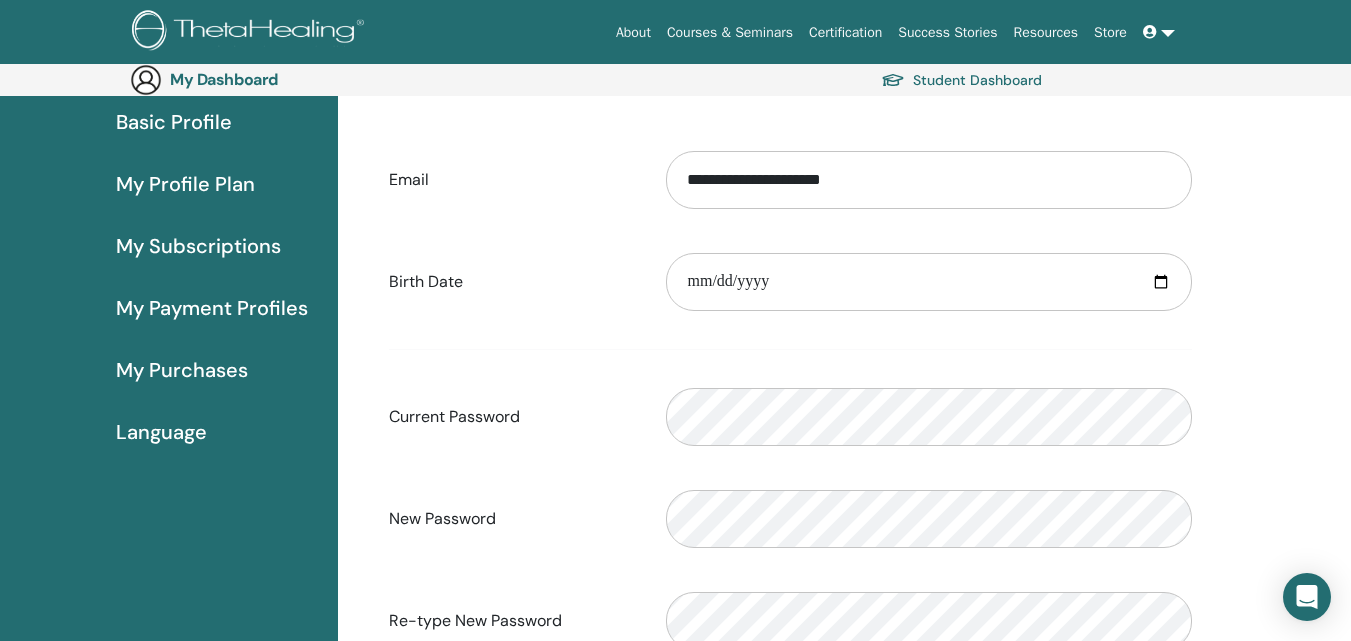 scroll, scrollTop: 83, scrollLeft: 0, axis: vertical 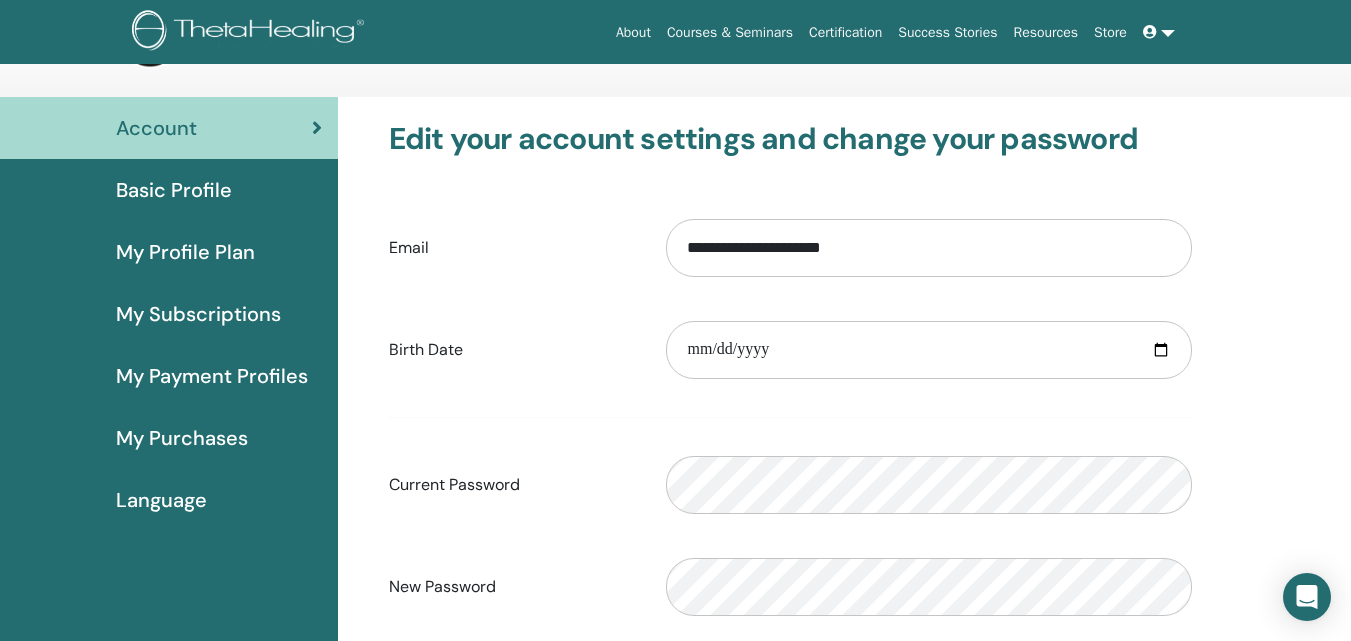 click on "Language" at bounding box center (161, 500) 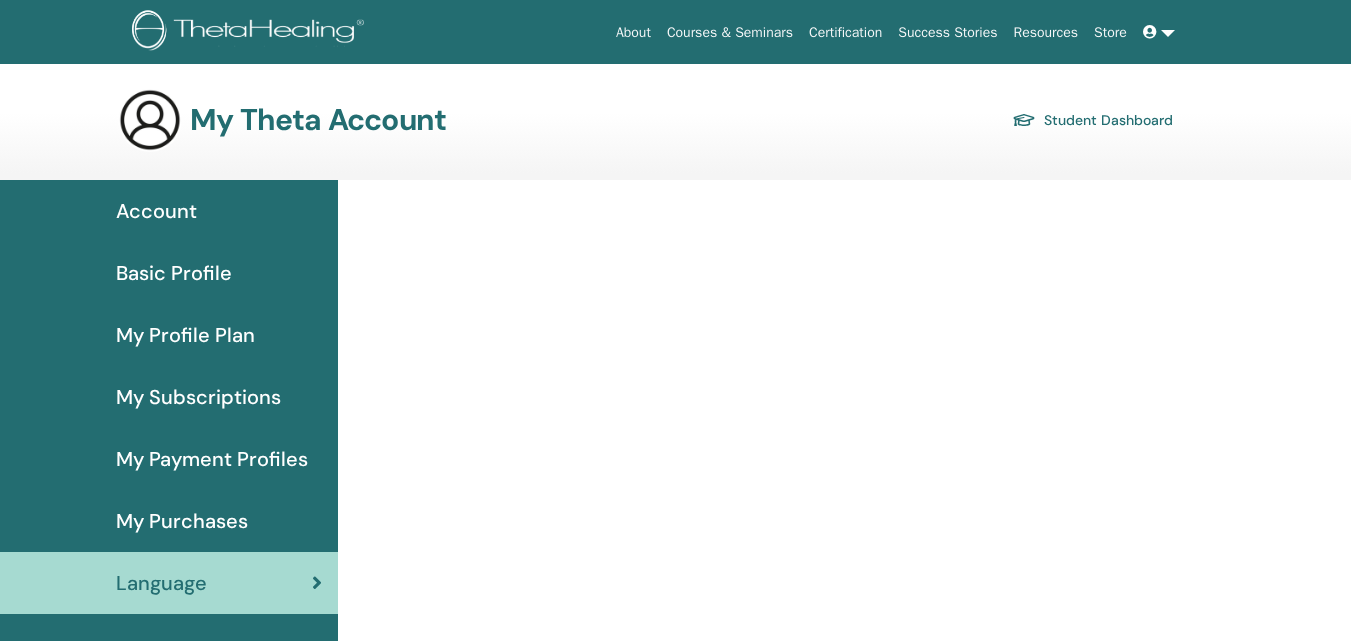 scroll, scrollTop: 0, scrollLeft: 0, axis: both 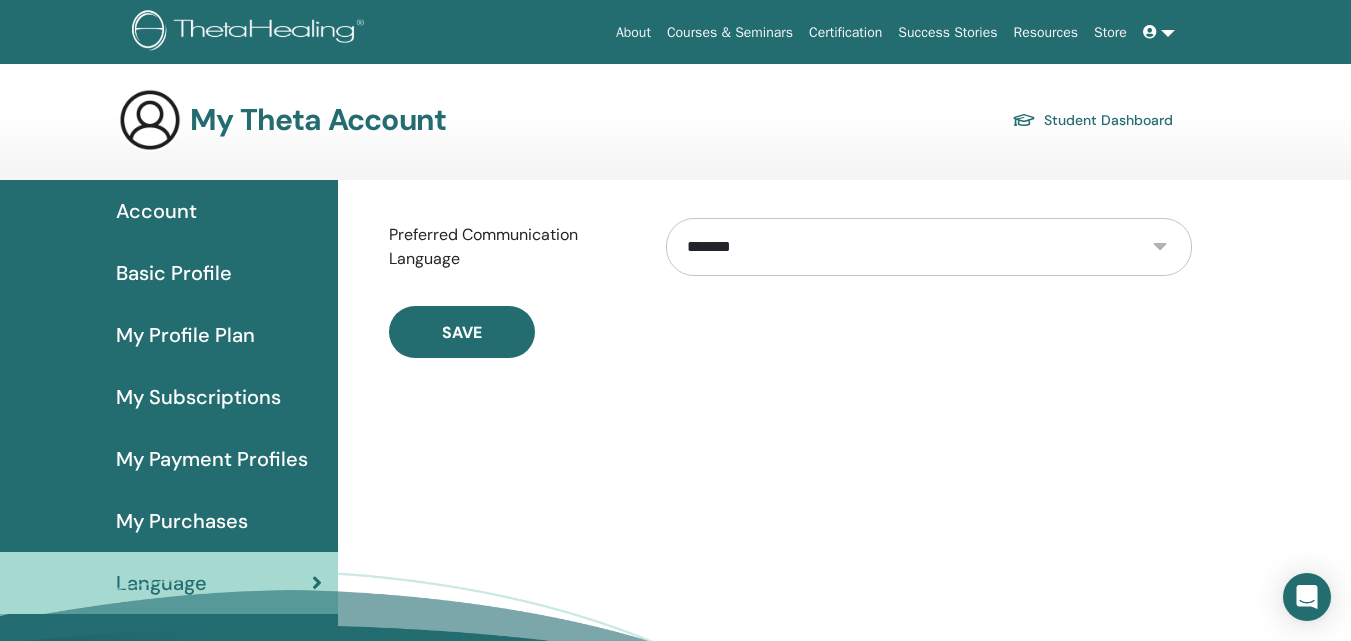 click on "**********" at bounding box center (929, 247) 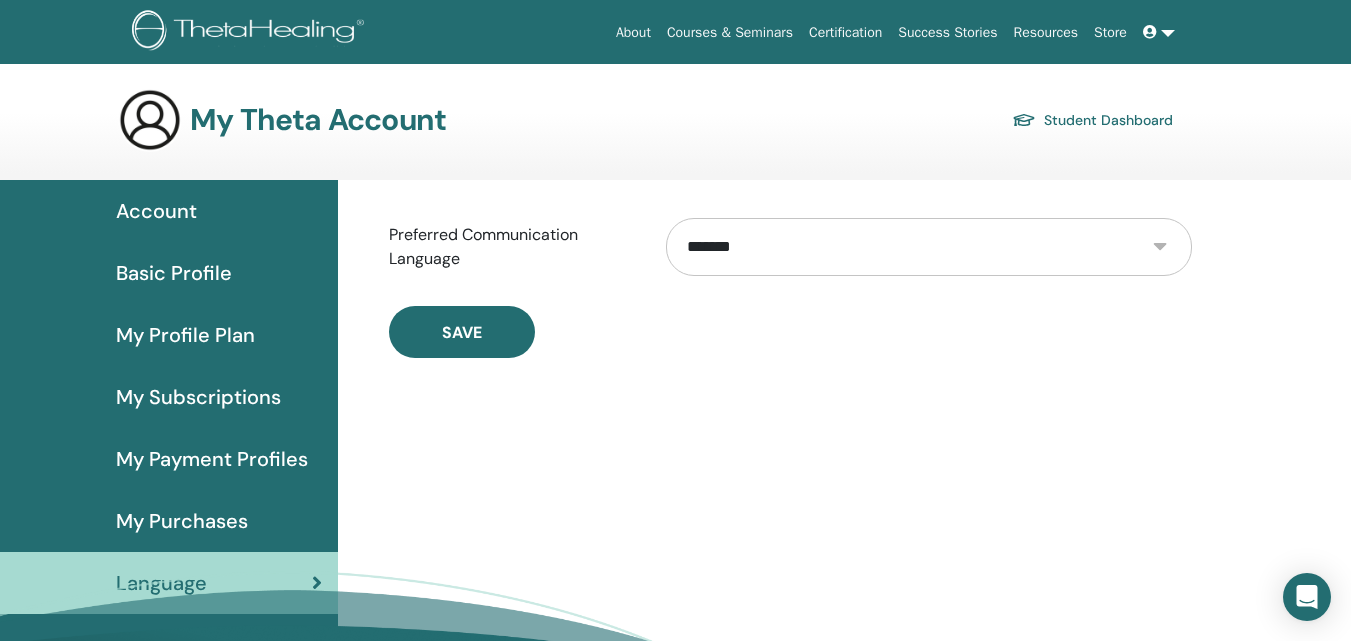 select on "***" 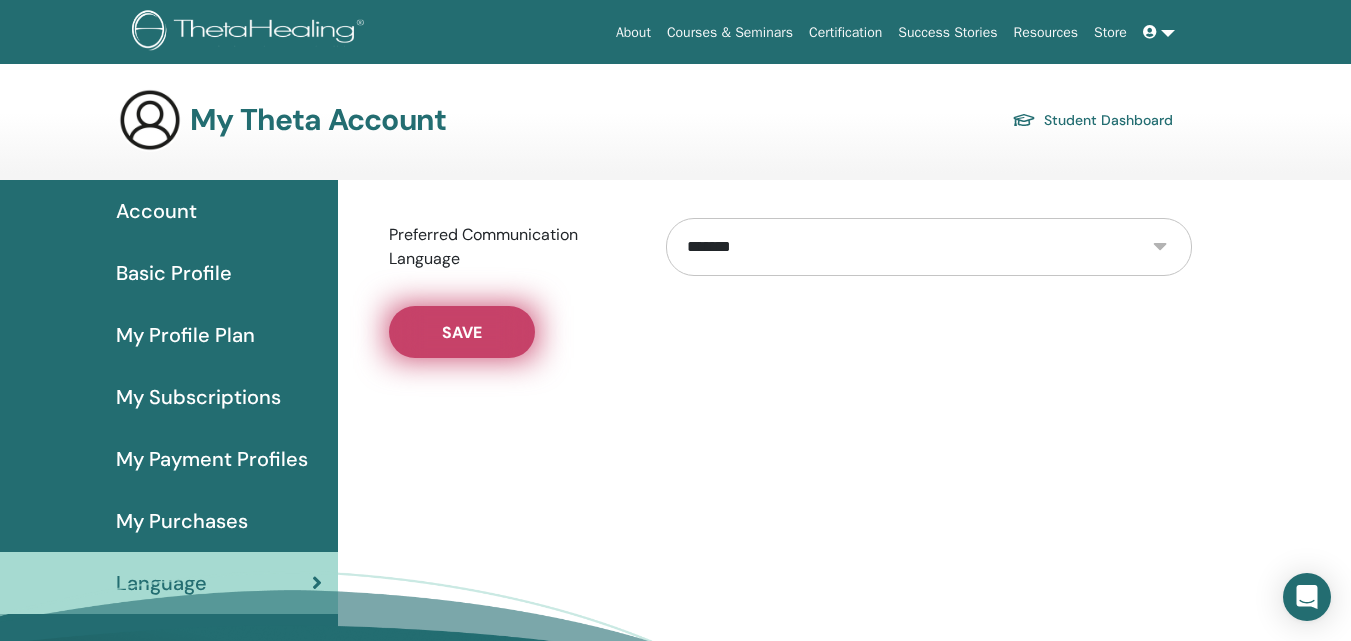 click on "Save" at bounding box center [462, 332] 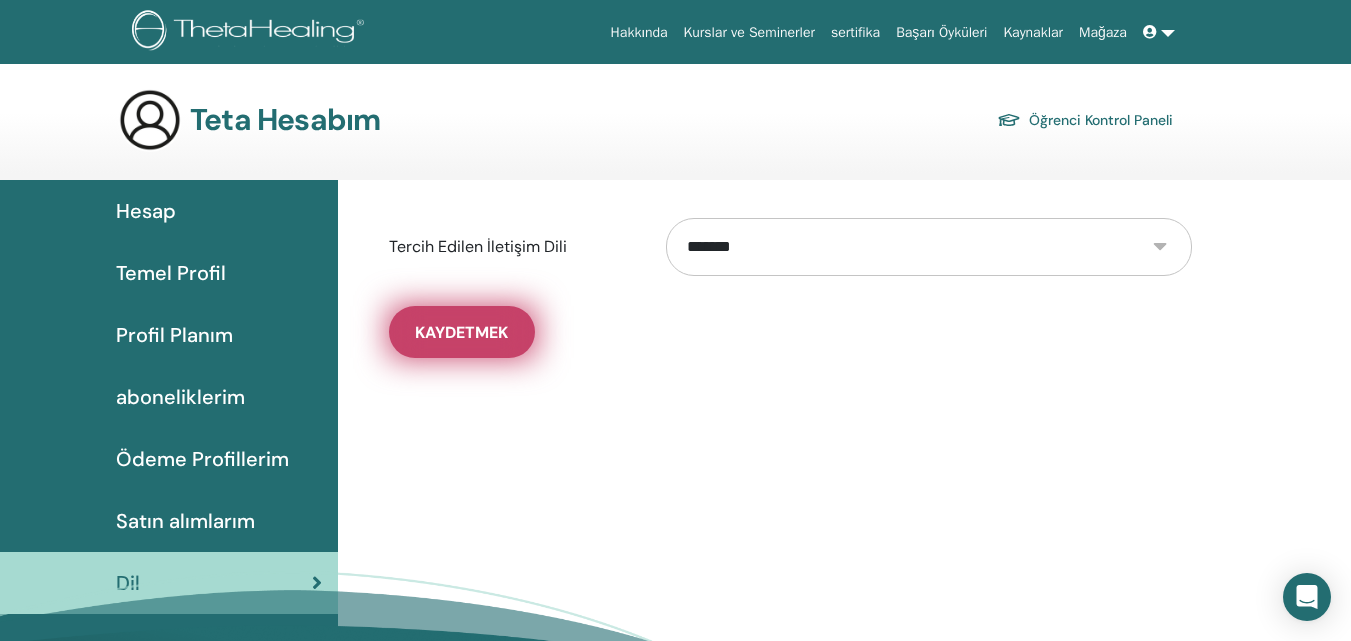 scroll, scrollTop: 0, scrollLeft: 0, axis: both 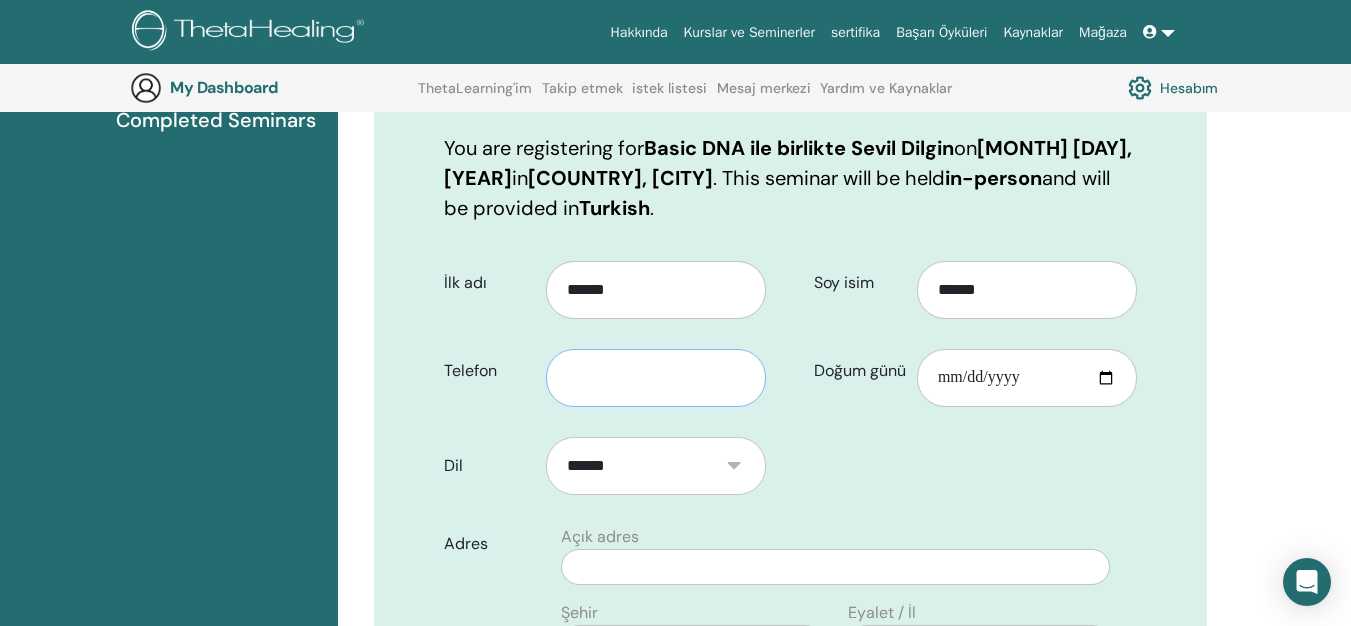 click at bounding box center (656, 378) 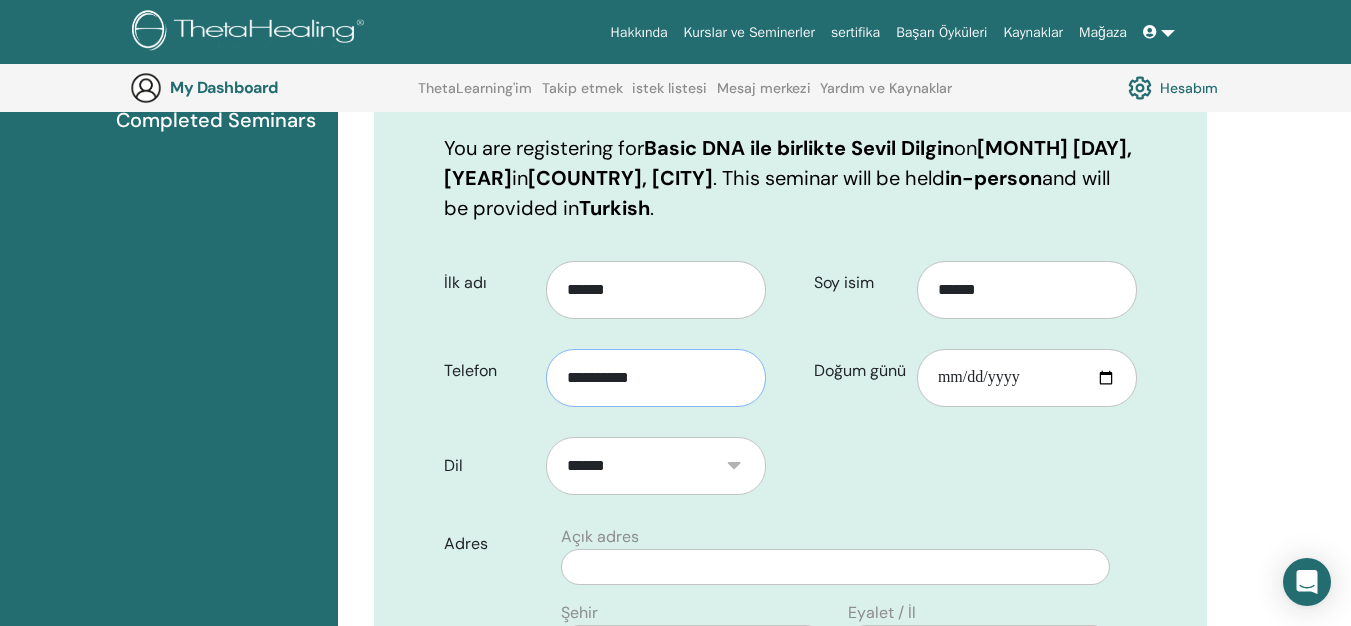 type on "**********" 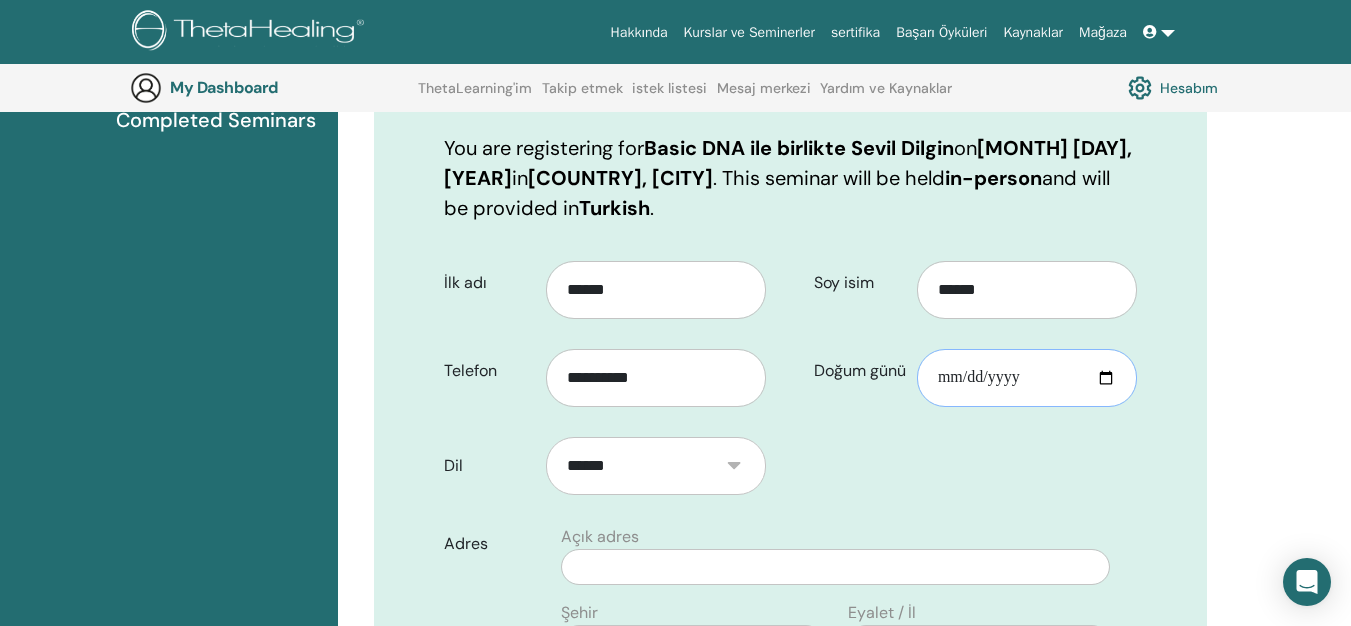 click on "Doğum günü" at bounding box center (1027, 378) 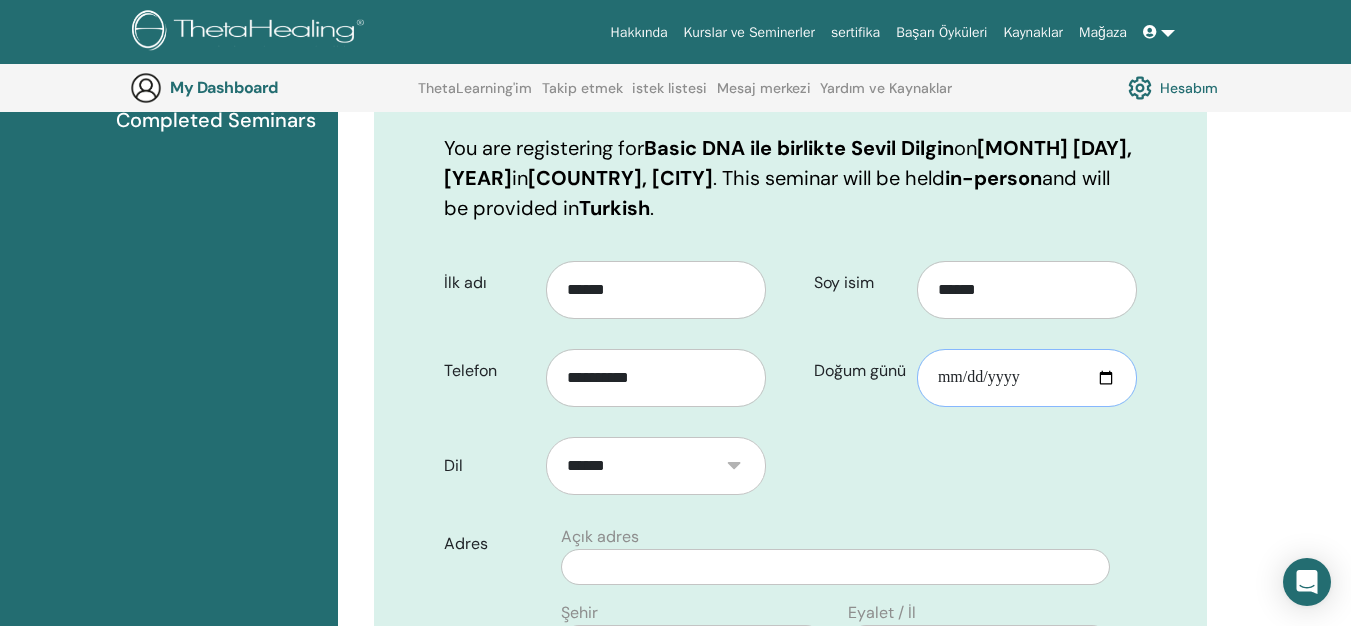 type on "**********" 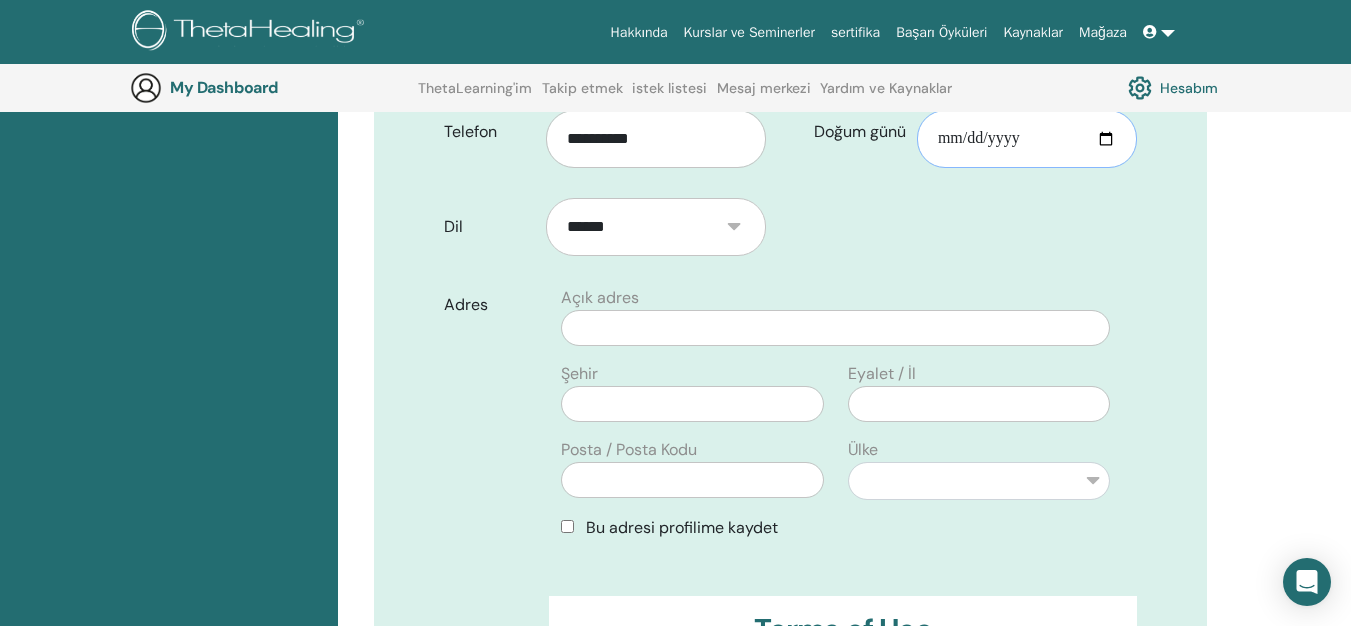 scroll, scrollTop: 548, scrollLeft: 0, axis: vertical 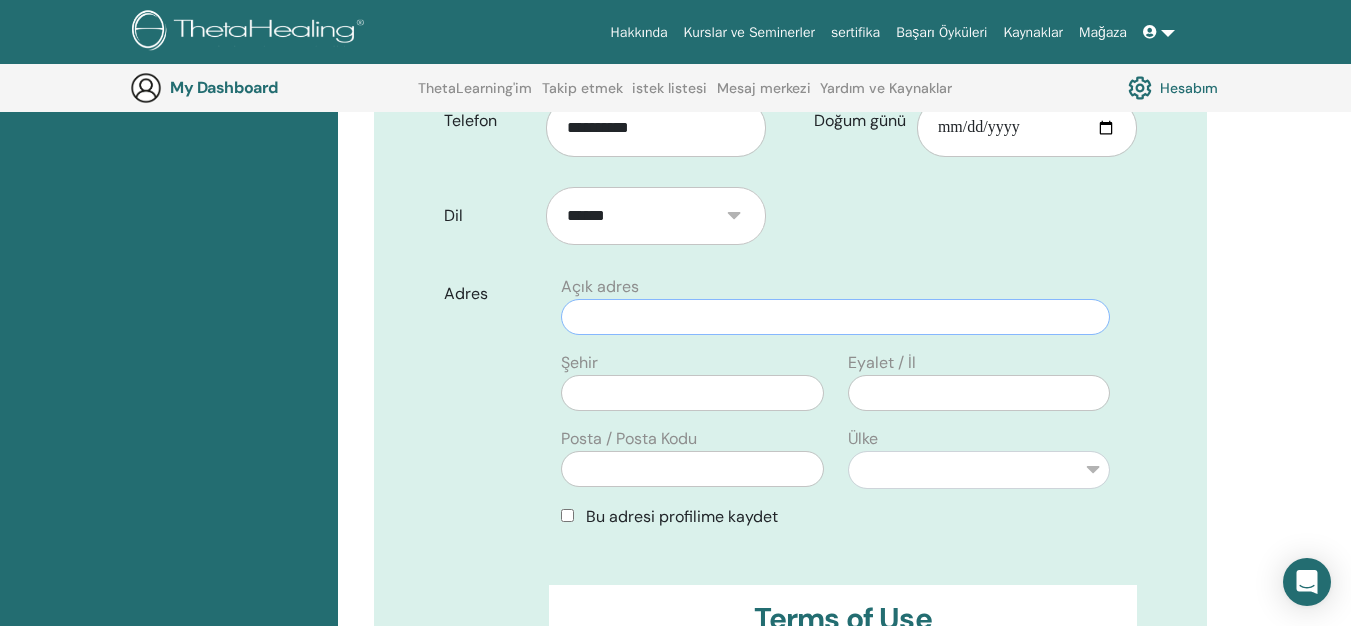 click at bounding box center [835, 317] 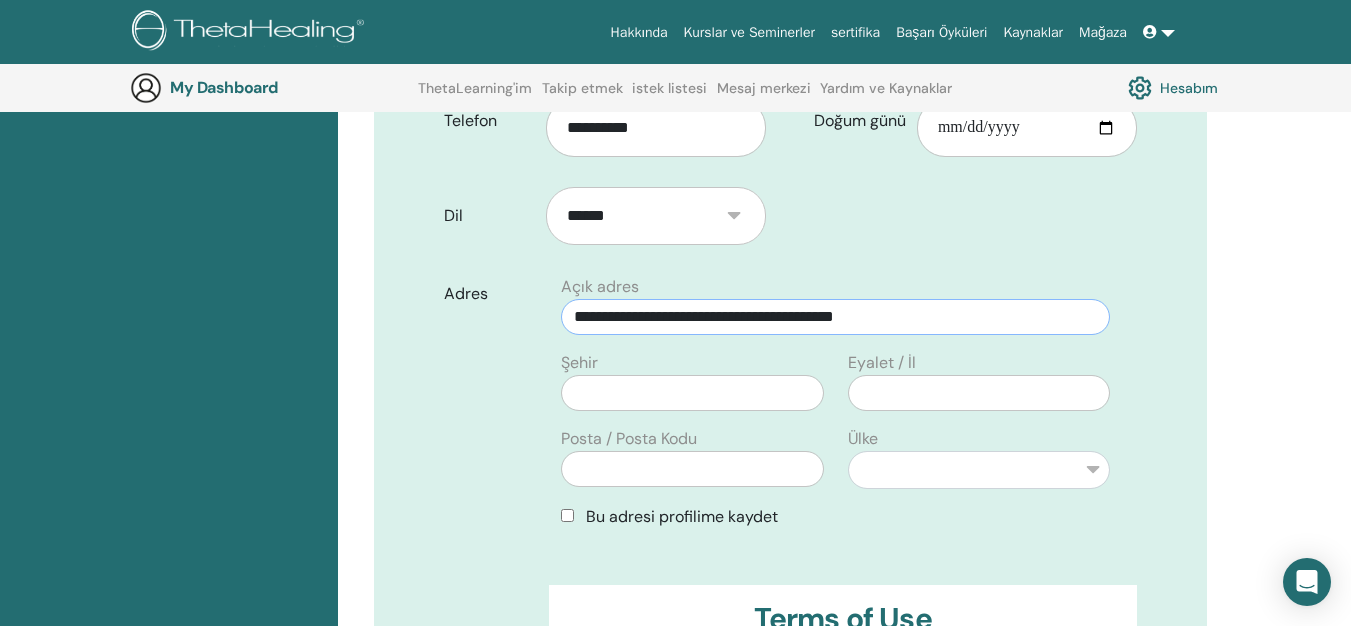 type on "**********" 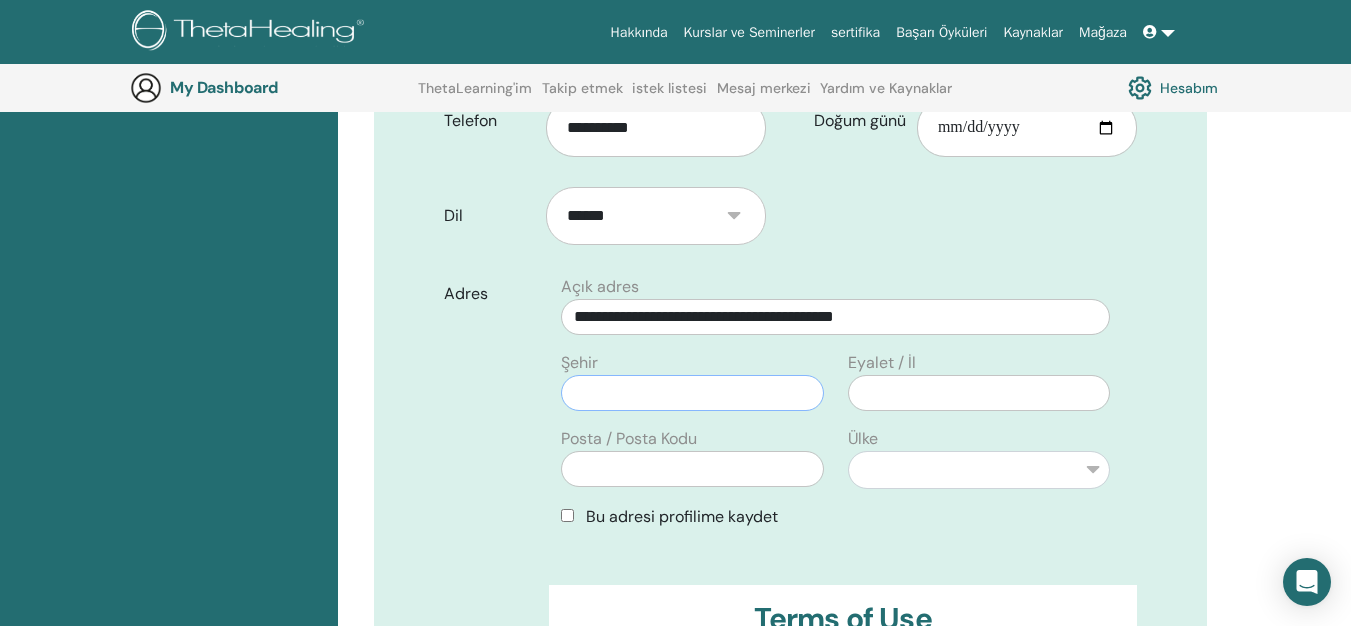 click at bounding box center [692, 393] 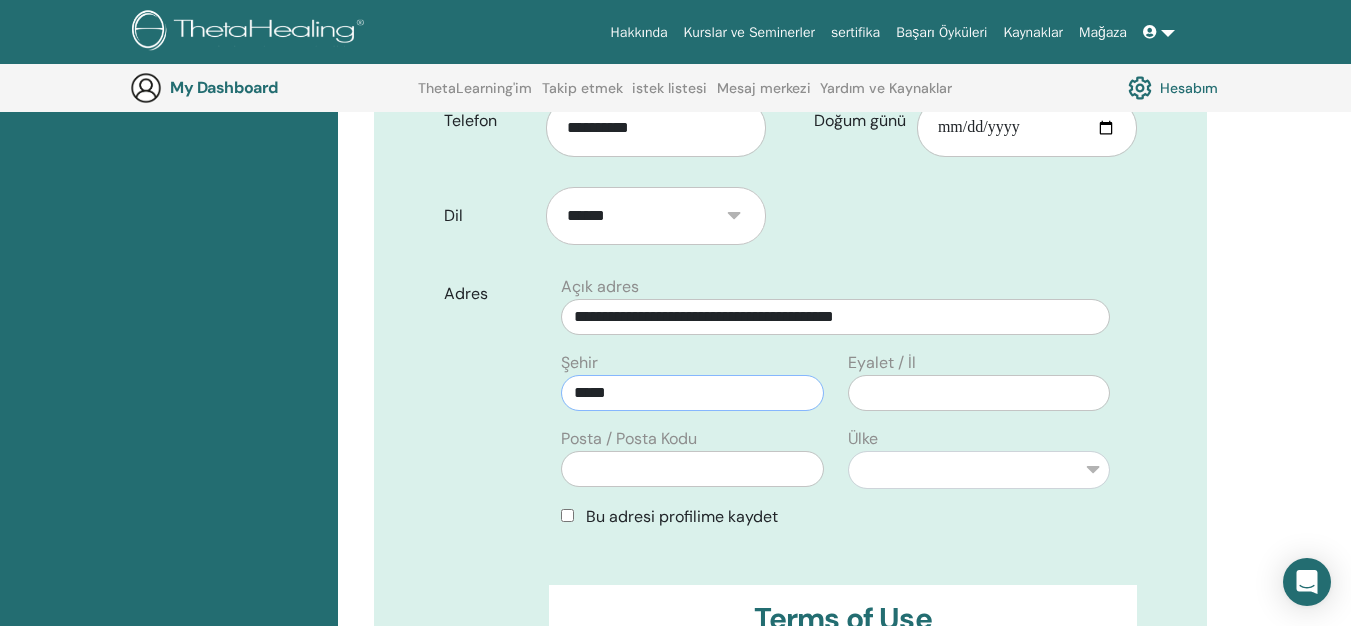 type on "*****" 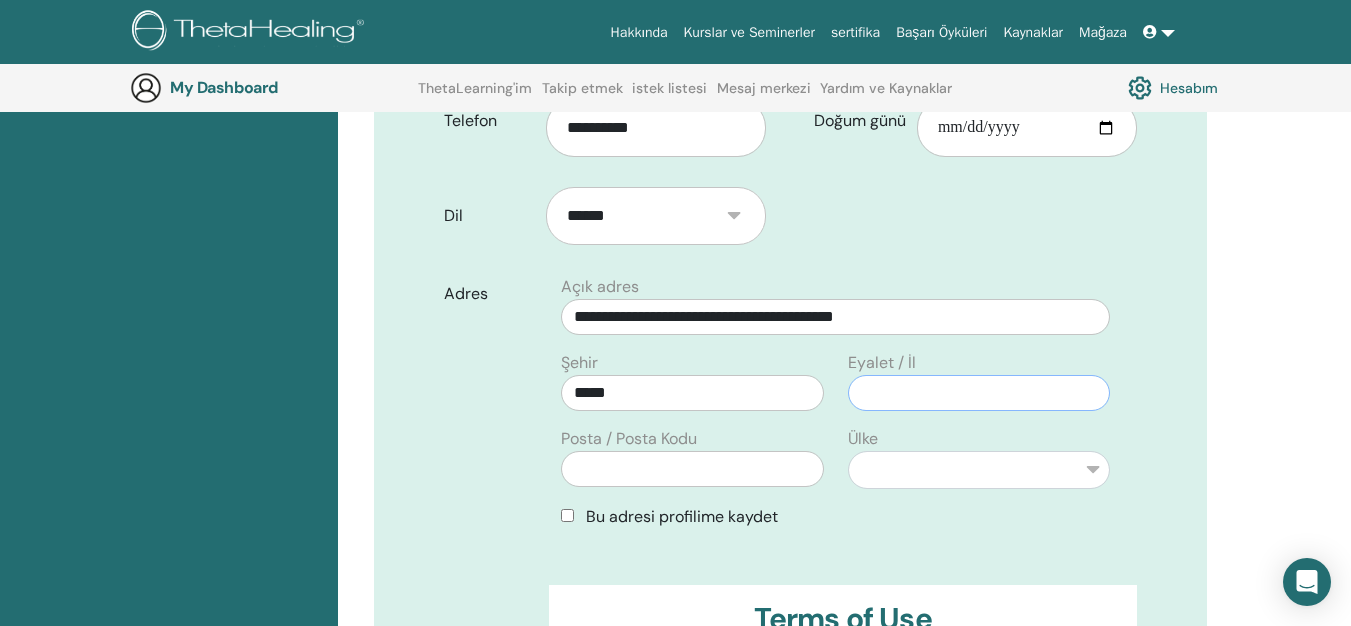 click at bounding box center [979, 393] 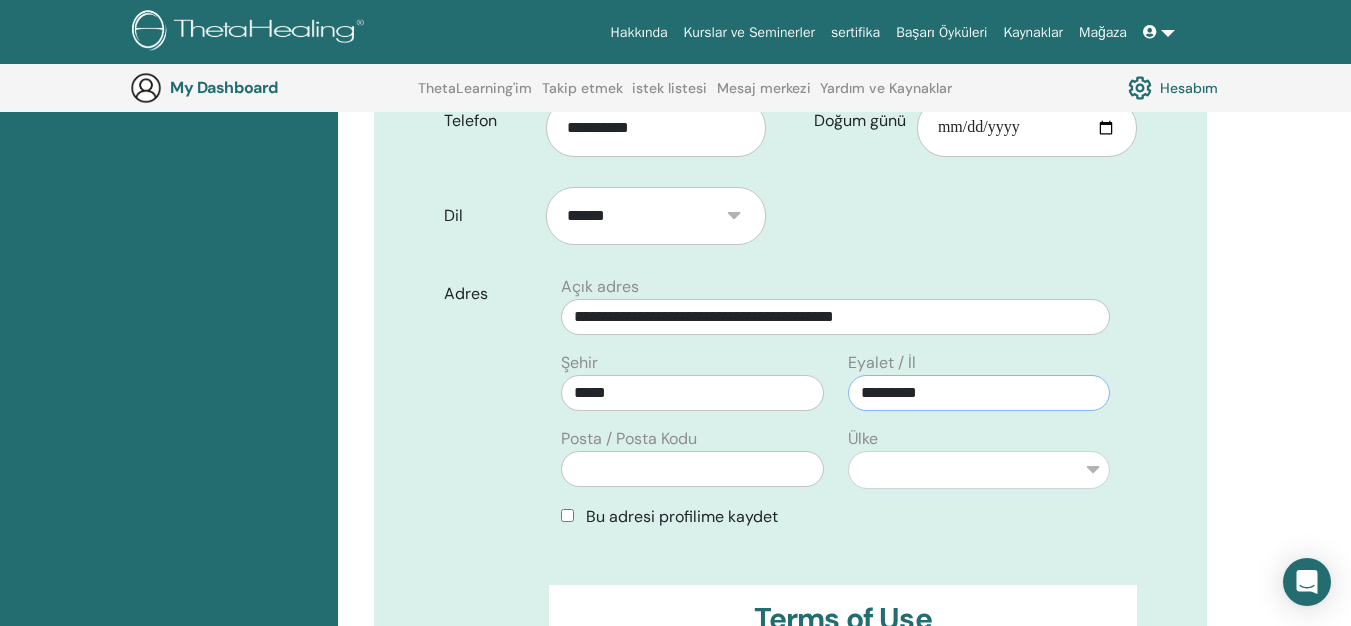 type on "*********" 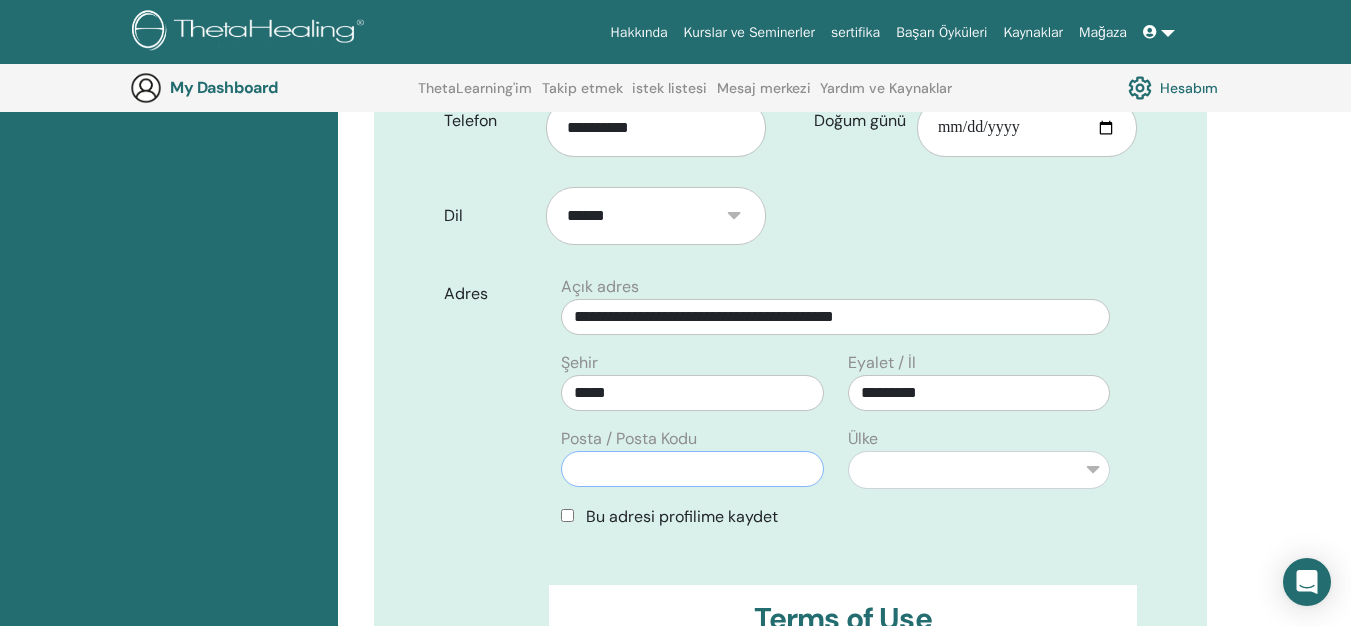 click at bounding box center [692, 469] 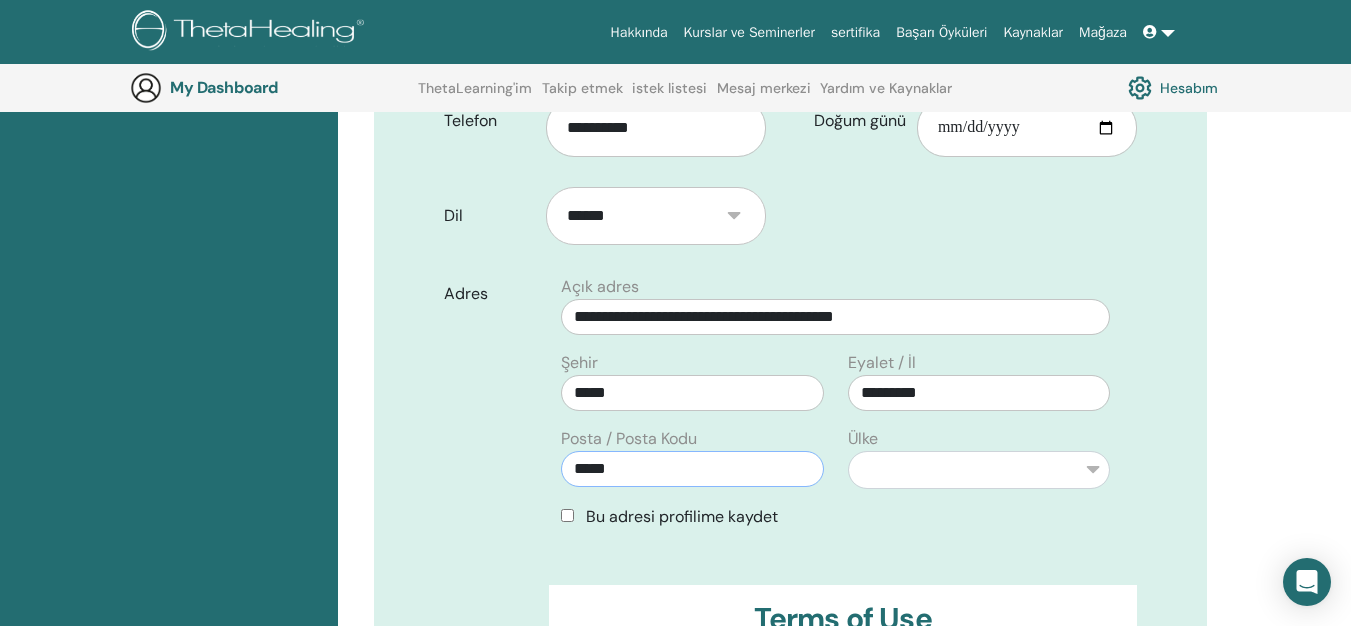 type on "*****" 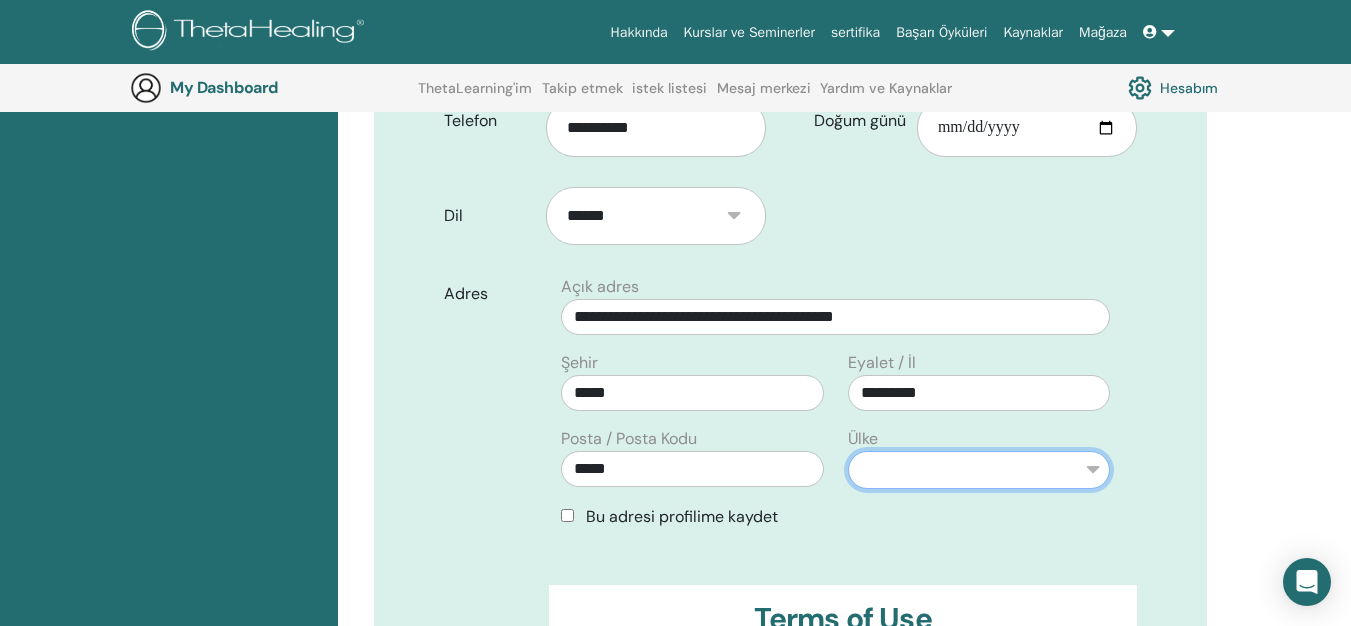 click on "**********" at bounding box center [979, 470] 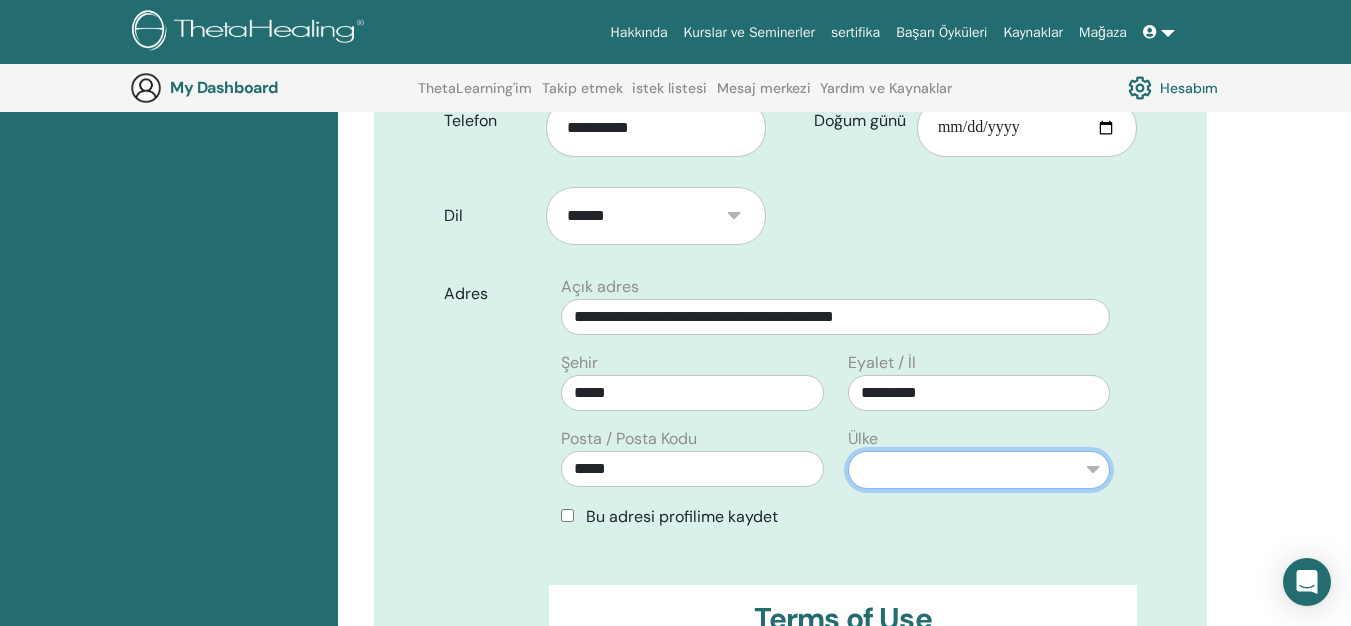 select on "**" 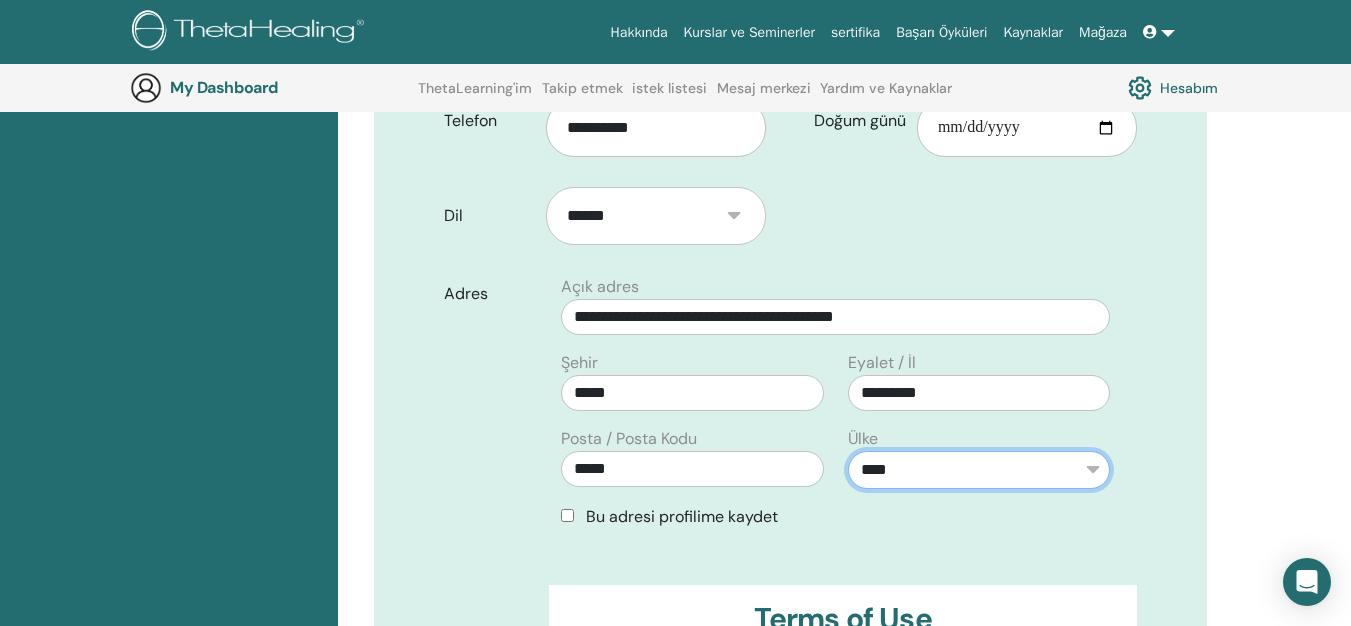 click on "**********" at bounding box center [979, 470] 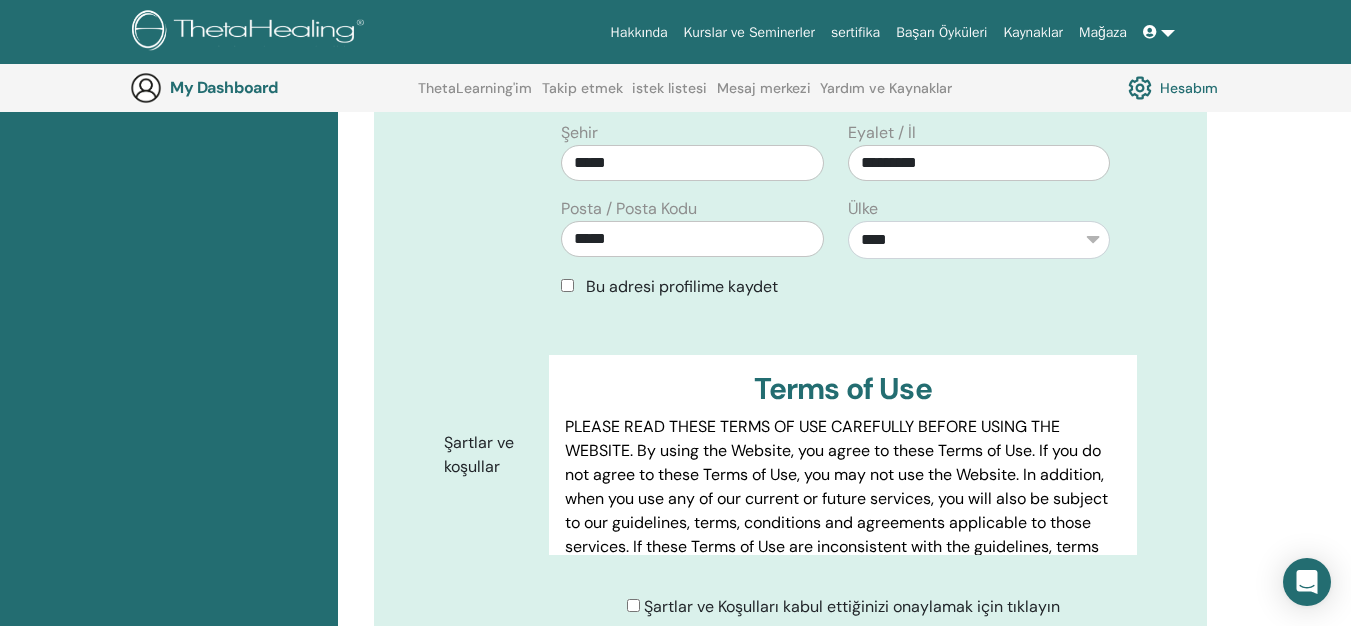 scroll, scrollTop: 798, scrollLeft: 0, axis: vertical 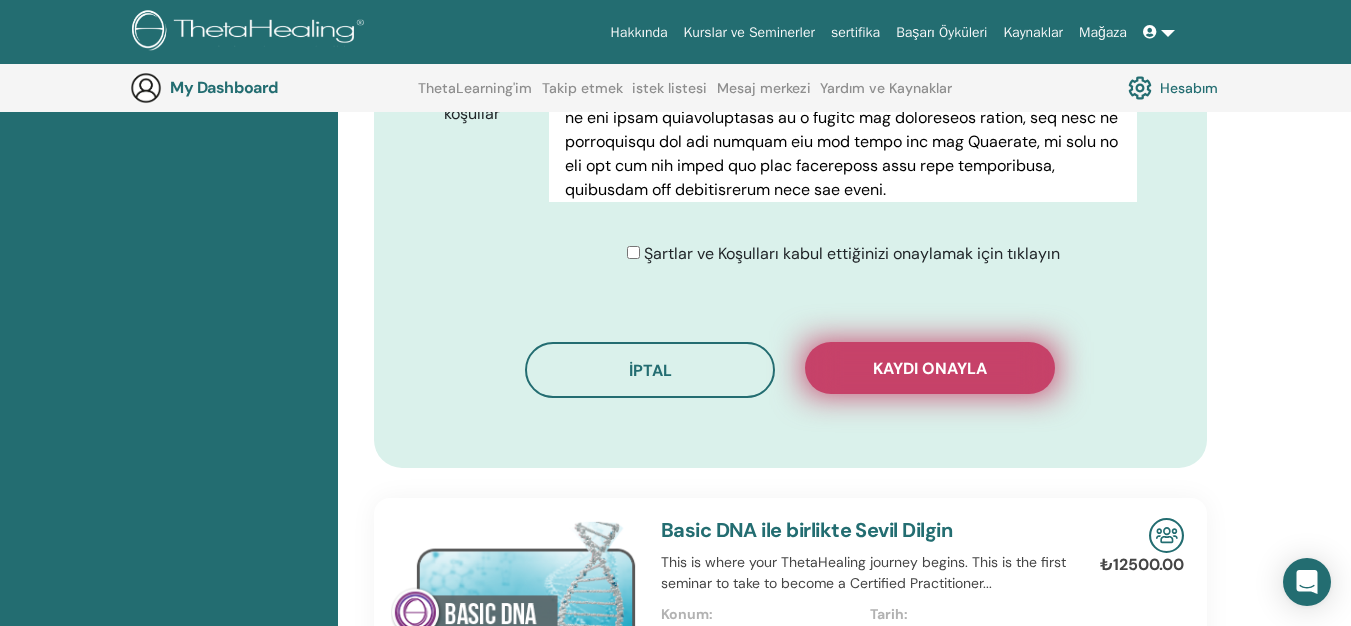 click on "Kaydı onayla" at bounding box center (930, 368) 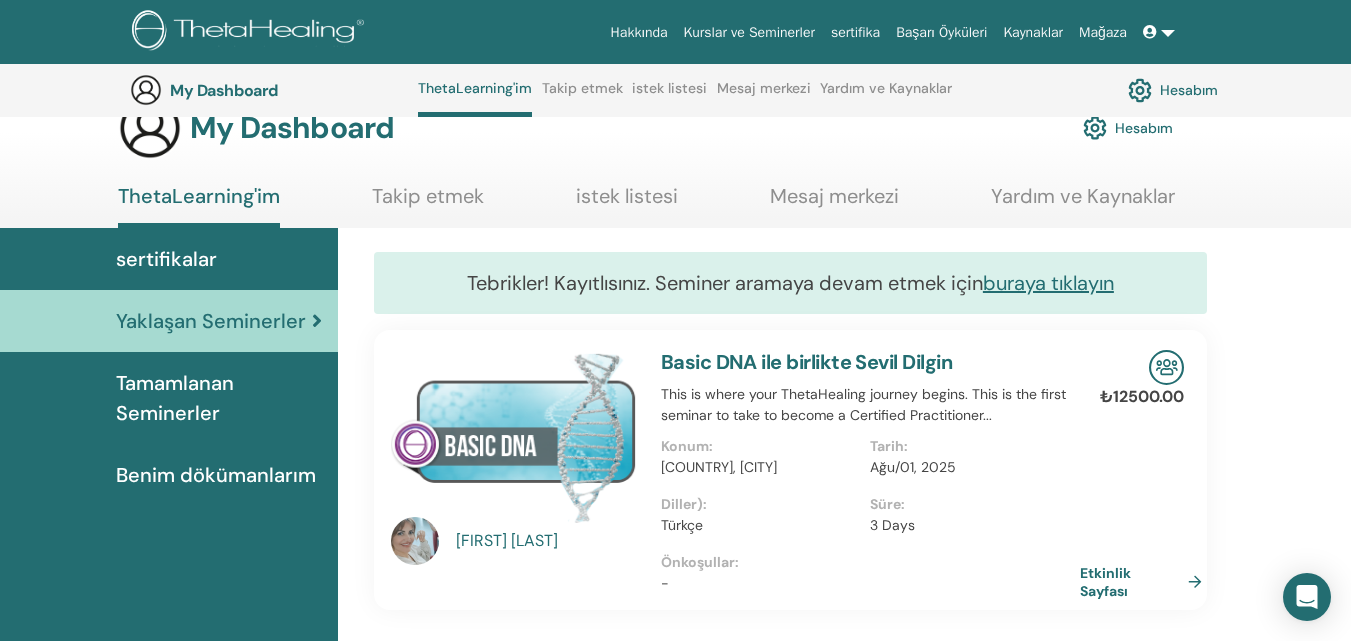 scroll, scrollTop: 0, scrollLeft: 0, axis: both 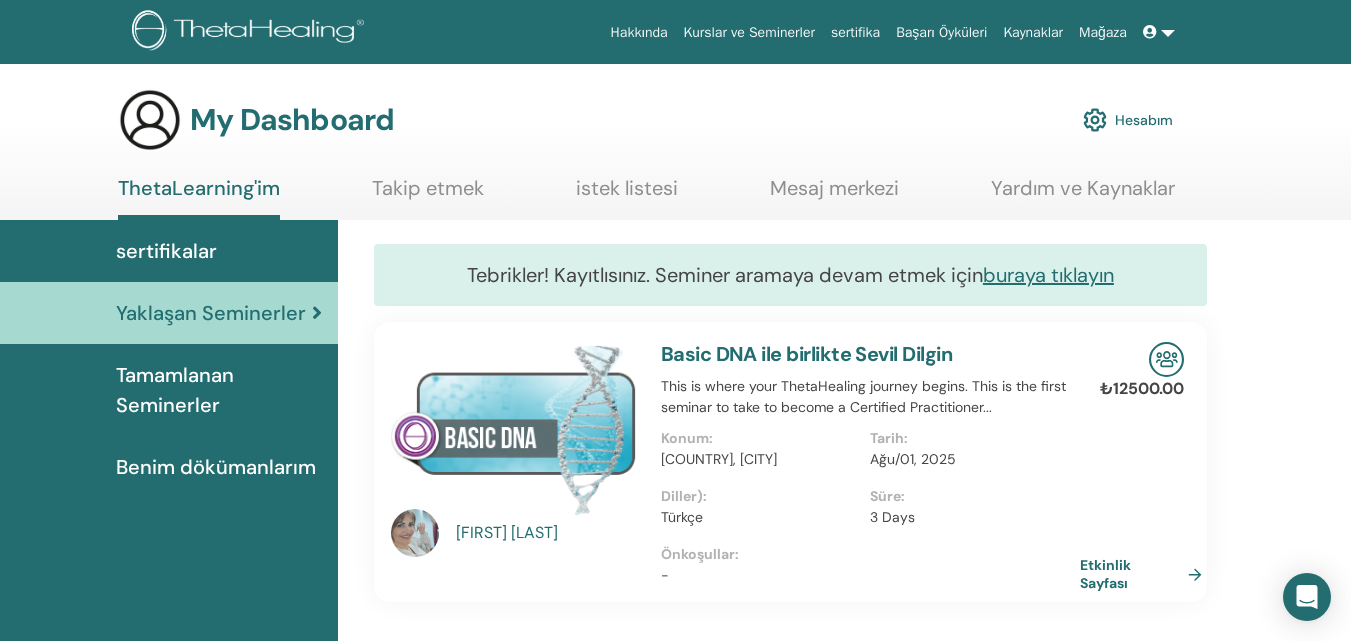 click on "sertifika" at bounding box center [855, 32] 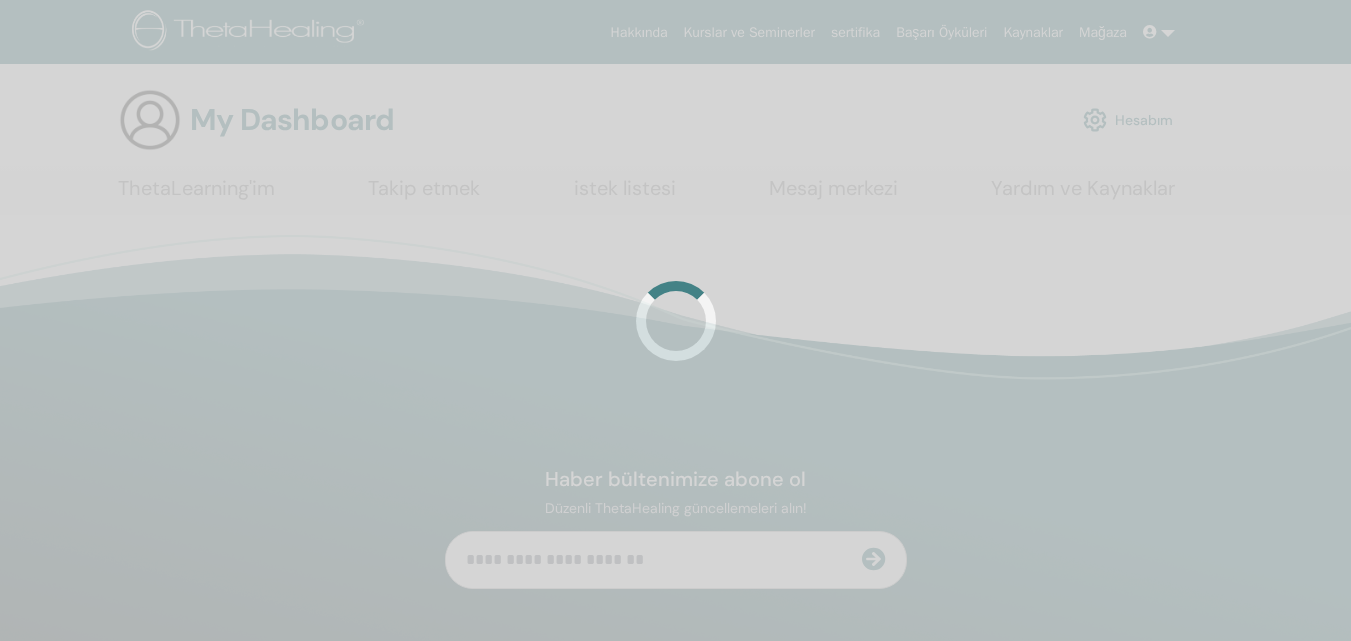 scroll, scrollTop: 0, scrollLeft: 0, axis: both 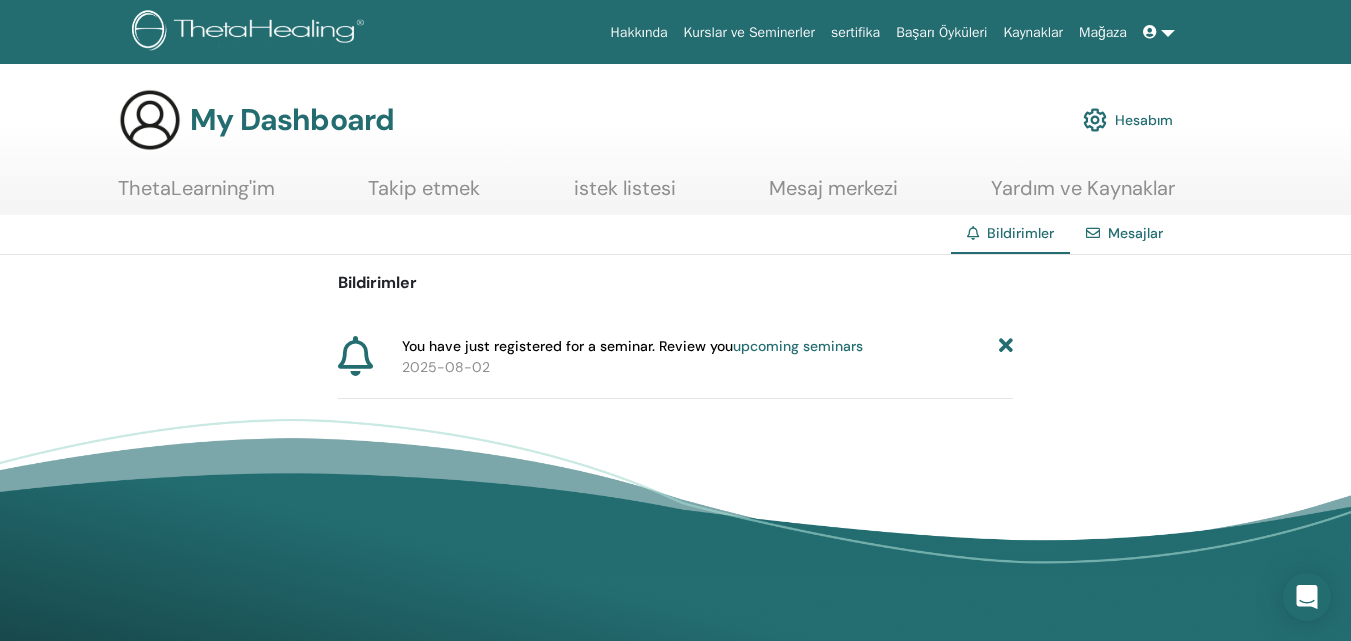 click on "upcoming seminars" at bounding box center (798, 346) 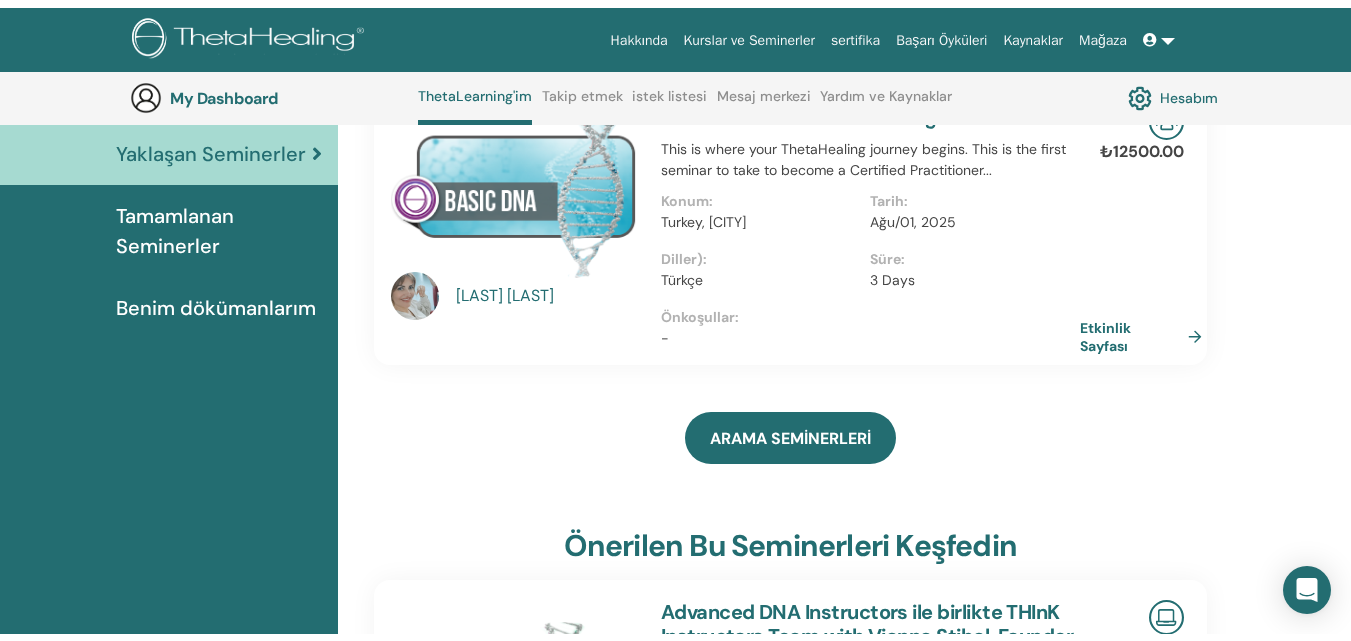 scroll, scrollTop: 0, scrollLeft: 0, axis: both 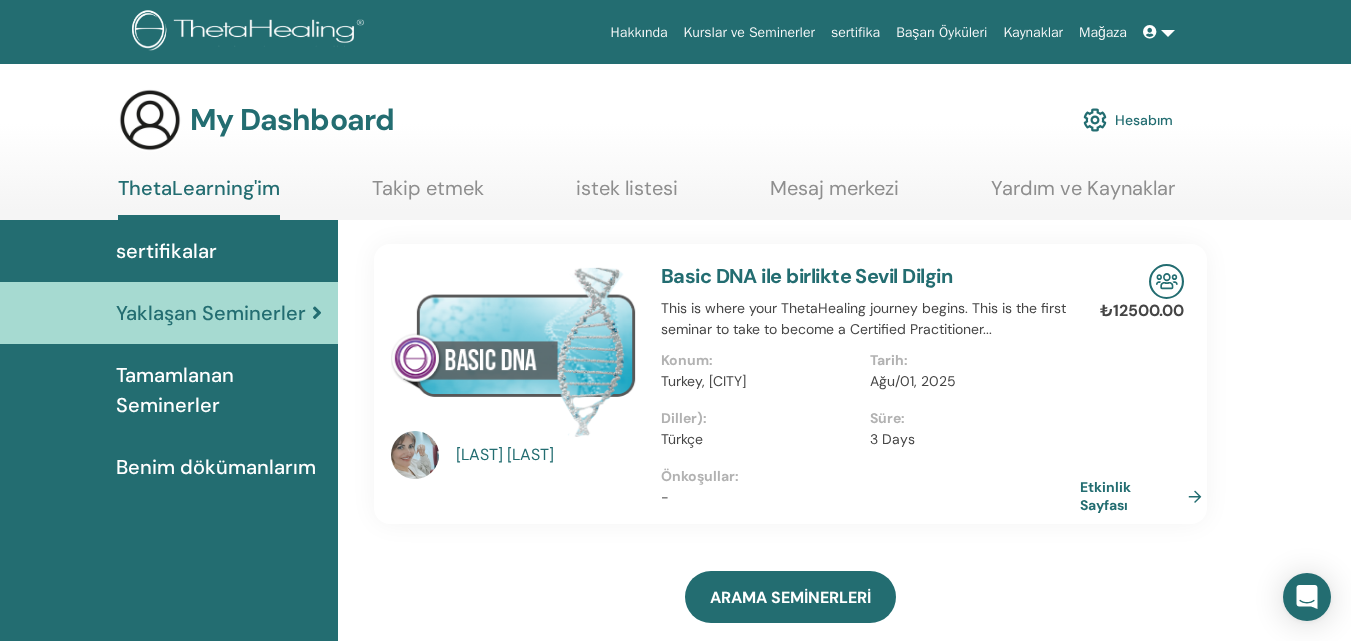 click on "sertifika" at bounding box center [855, 32] 